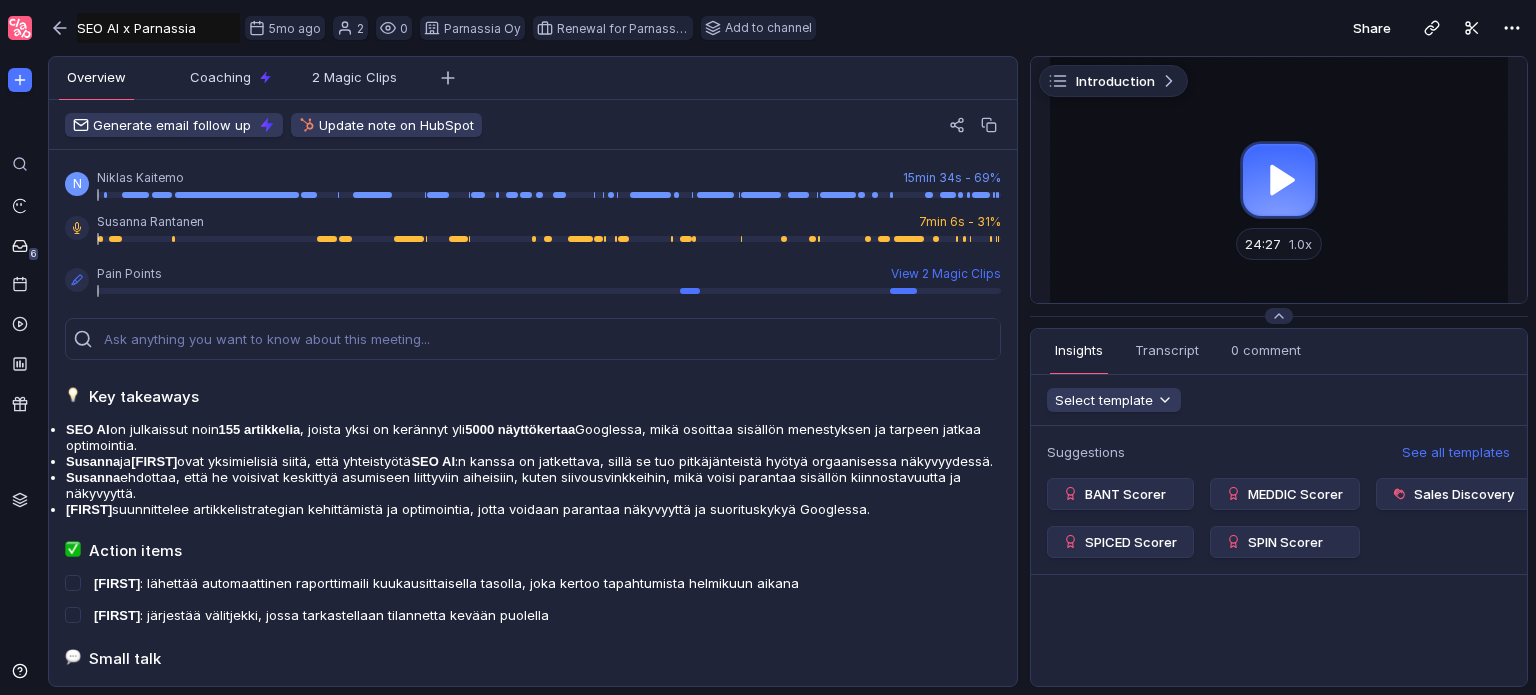 scroll, scrollTop: 0, scrollLeft: 0, axis: both 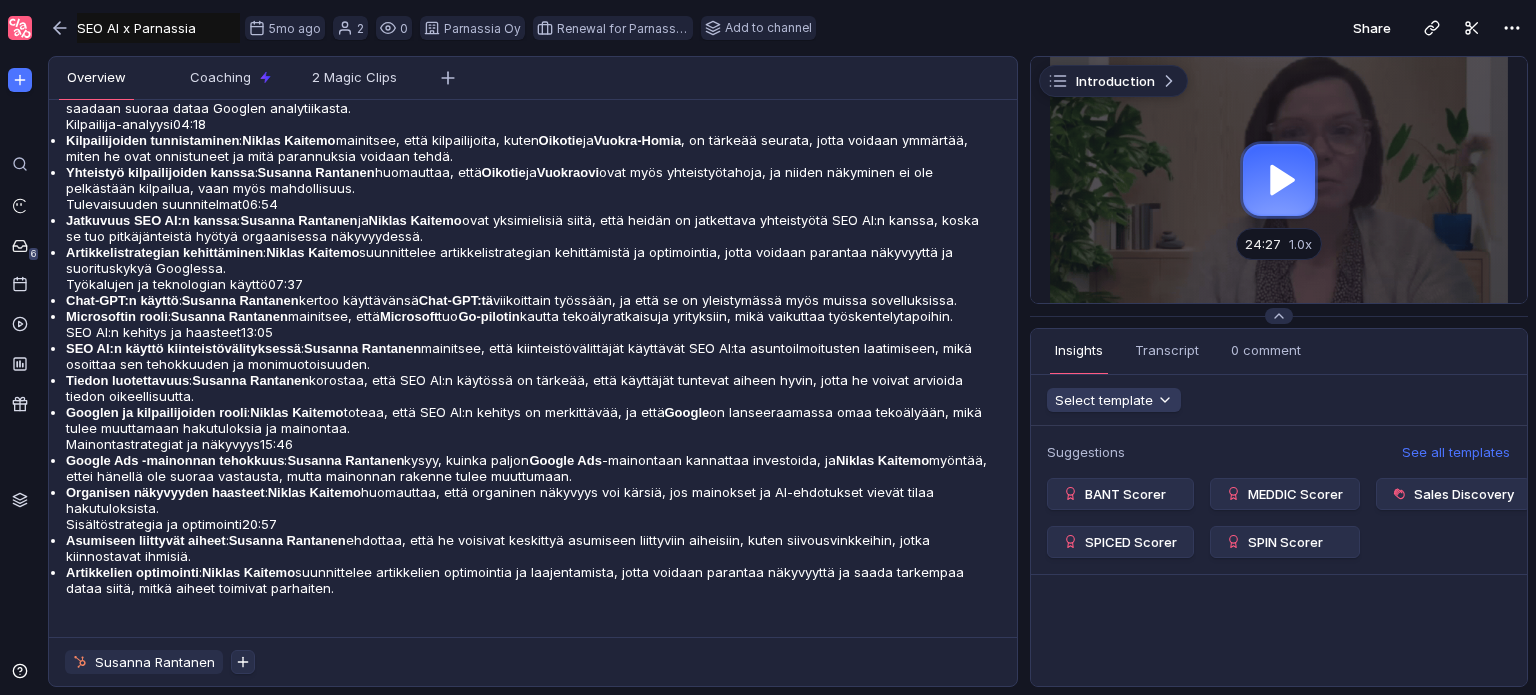 click at bounding box center (1279, 180) 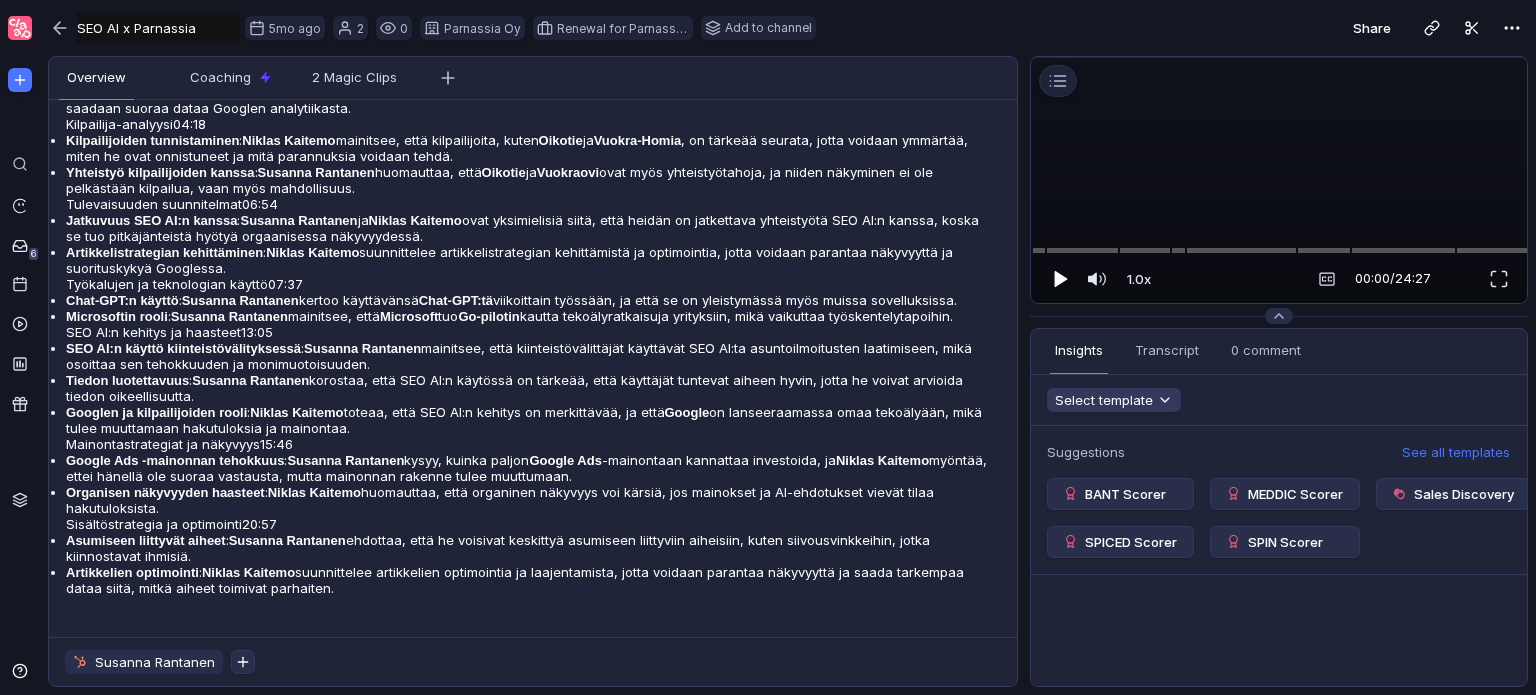 click at bounding box center [1061, 278] 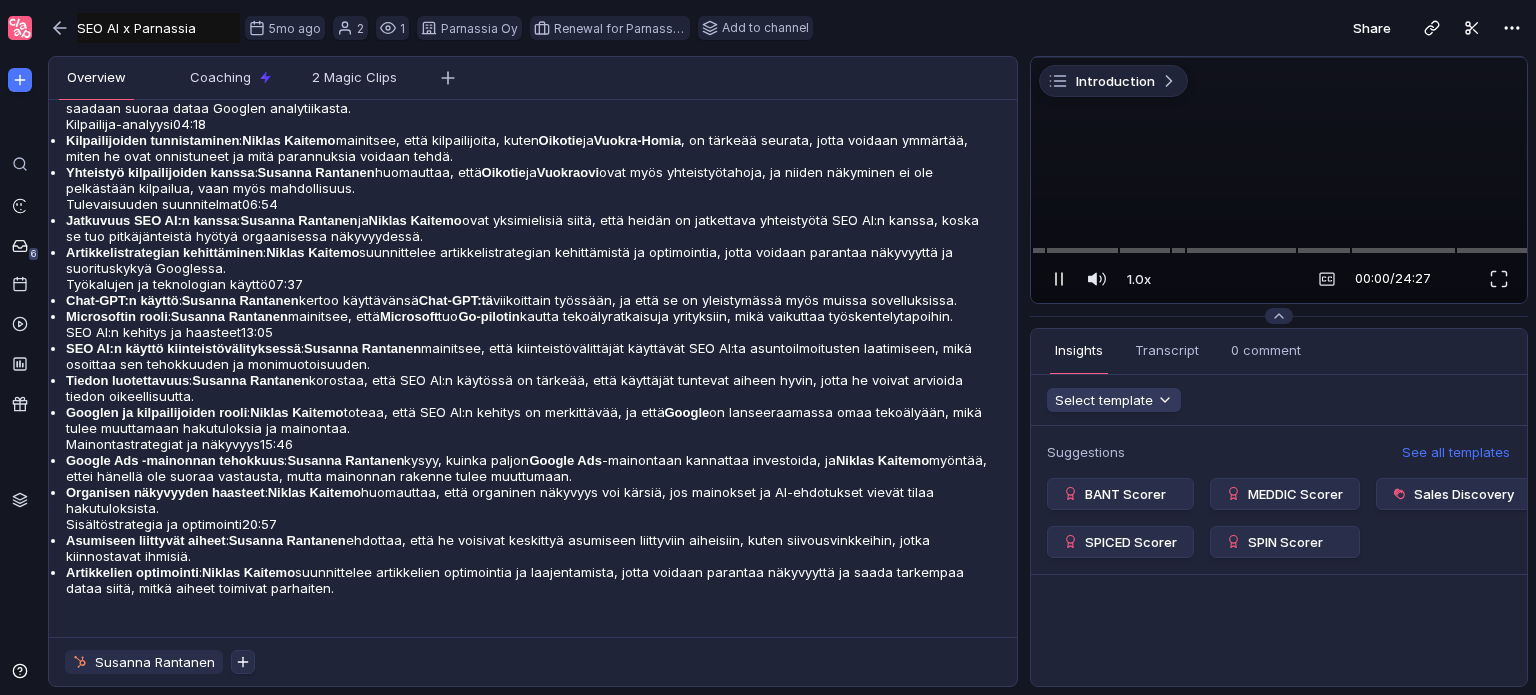 click at bounding box center [1059, 279] 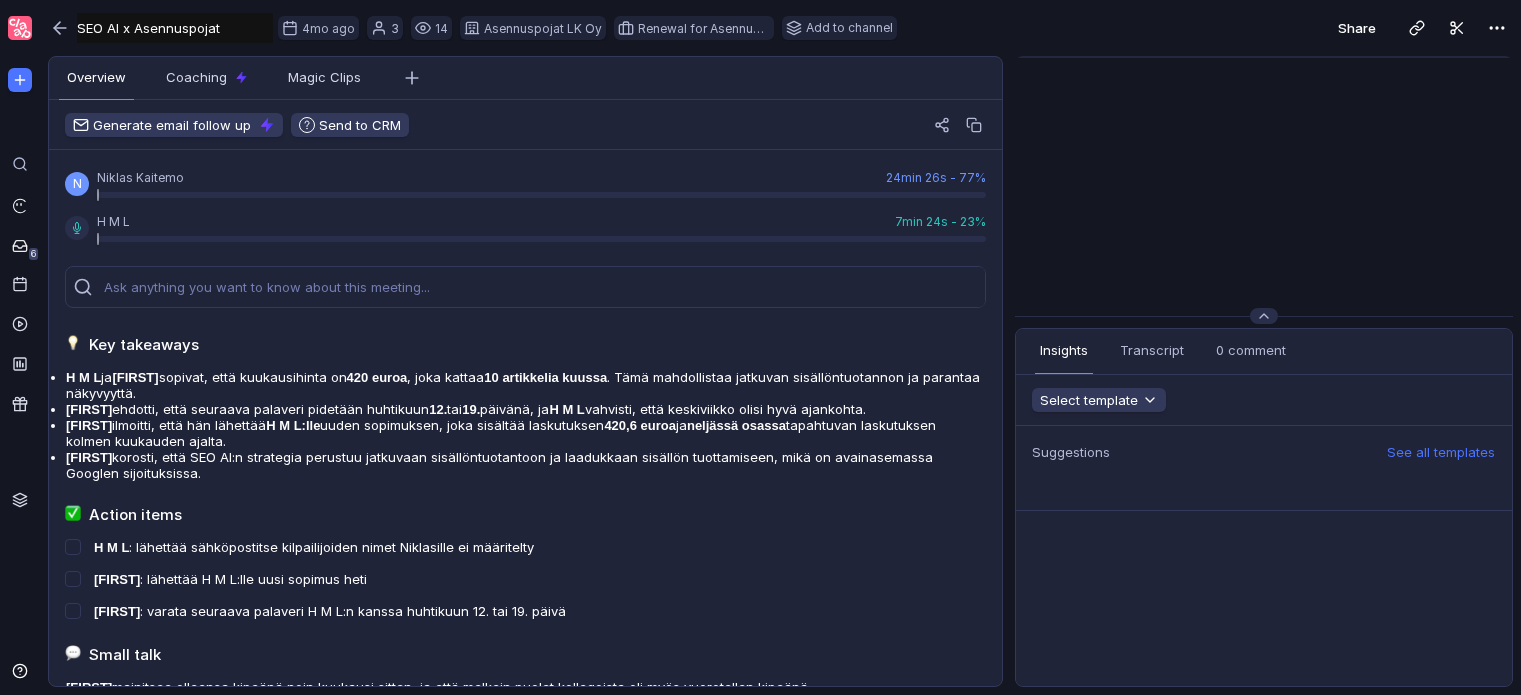 scroll, scrollTop: 0, scrollLeft: 0, axis: both 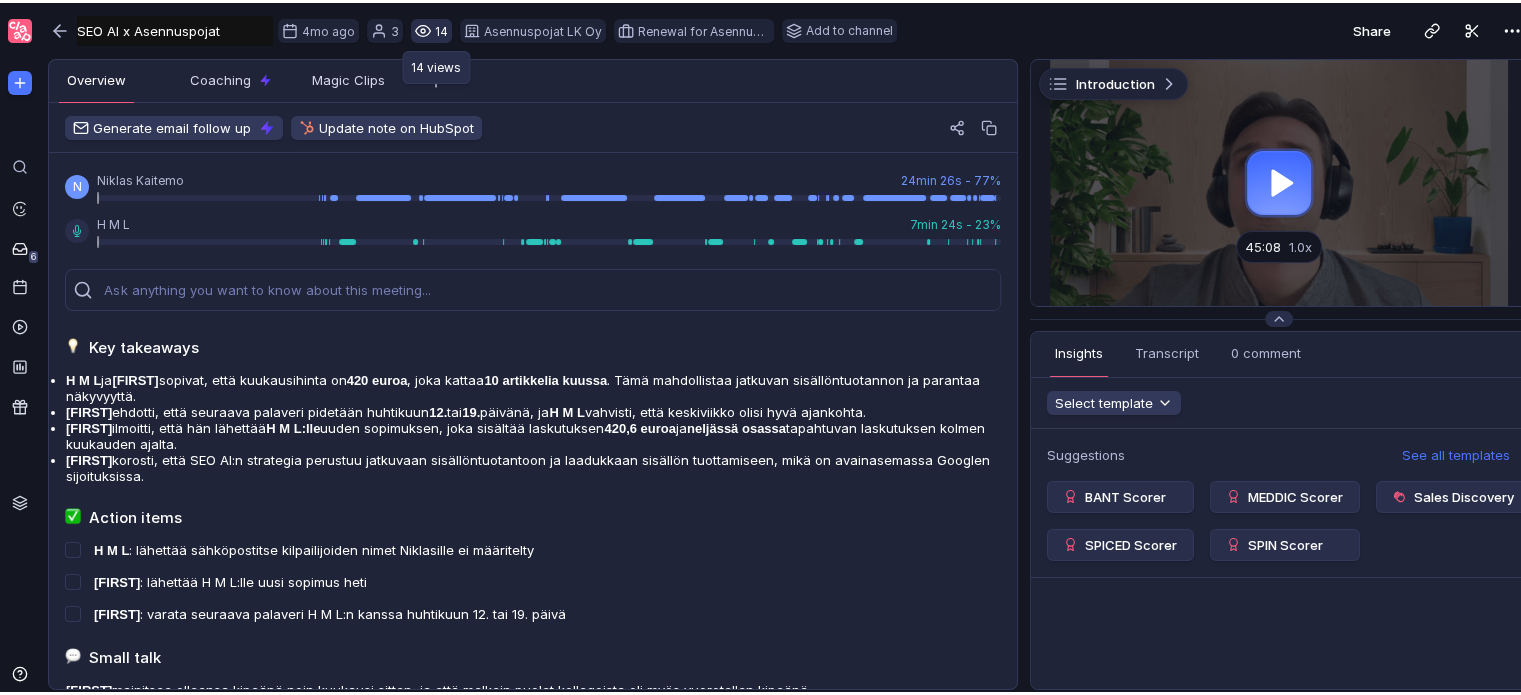 click on "14" at bounding box center [431, 28] 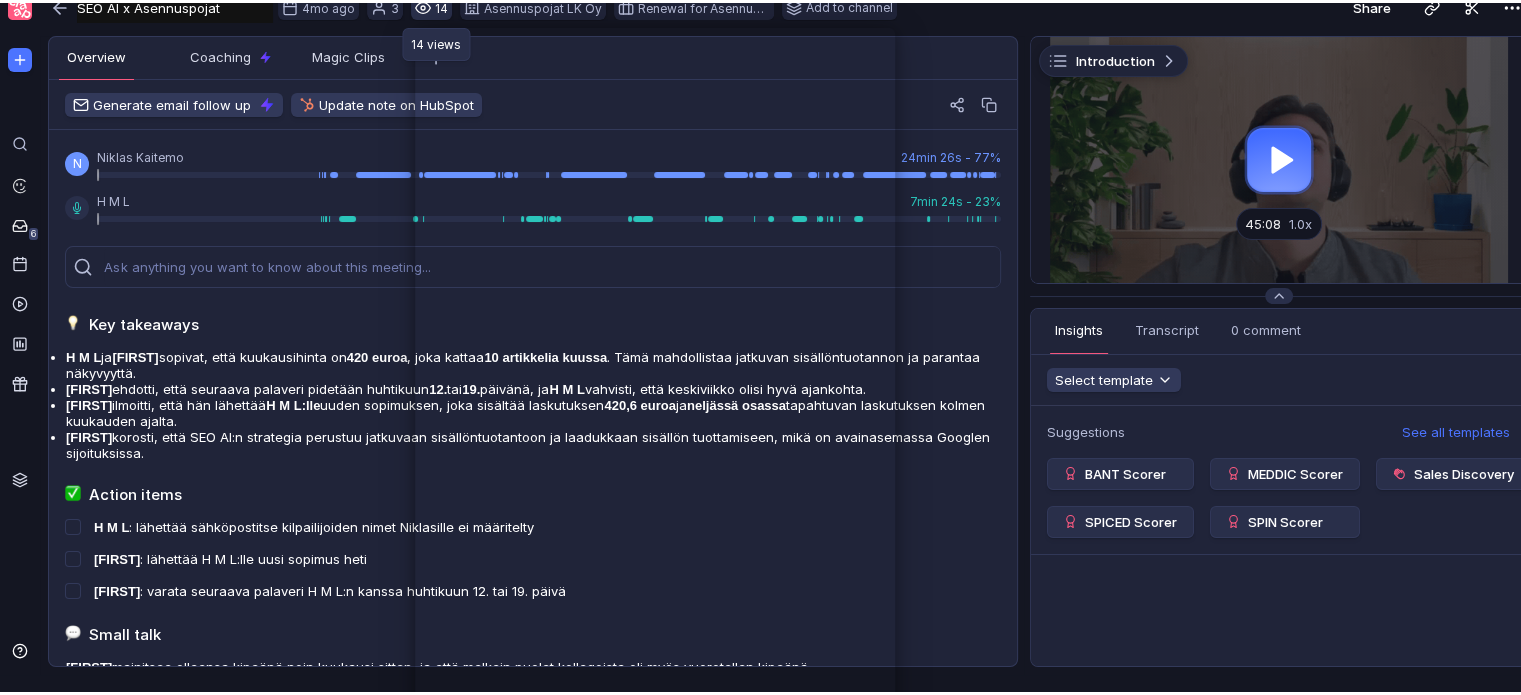 scroll, scrollTop: 10, scrollLeft: 0, axis: vertical 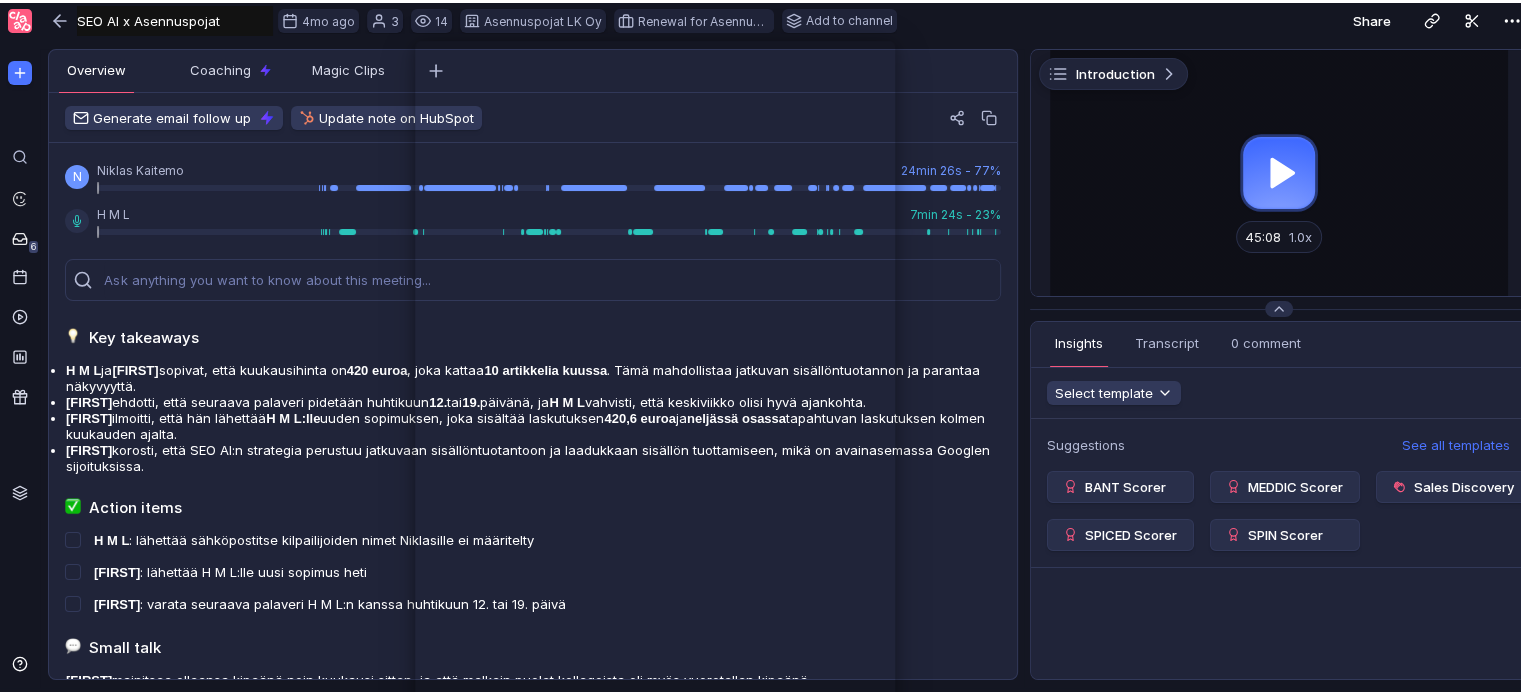 click at bounding box center [1279, 170] 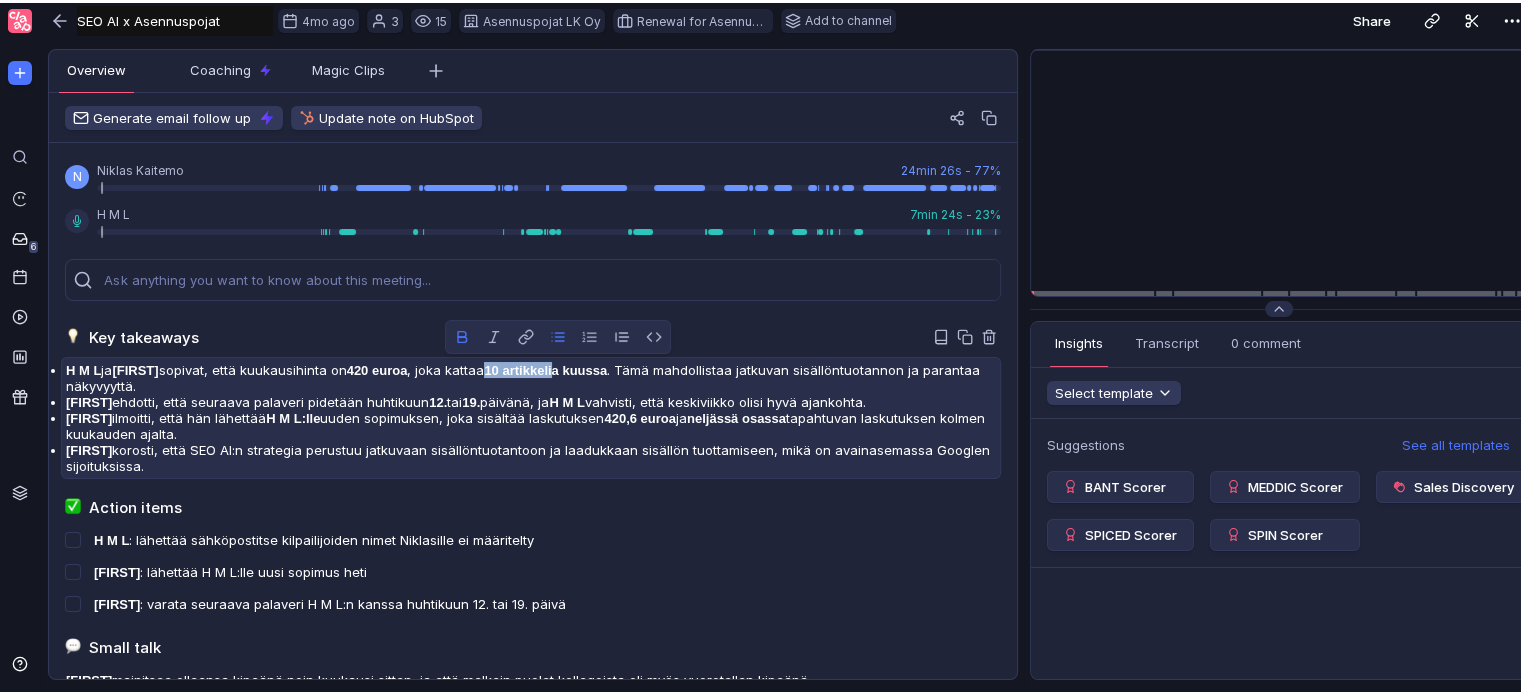 drag, startPoint x: 508, startPoint y: 364, endPoint x: 579, endPoint y: 368, distance: 71.11259 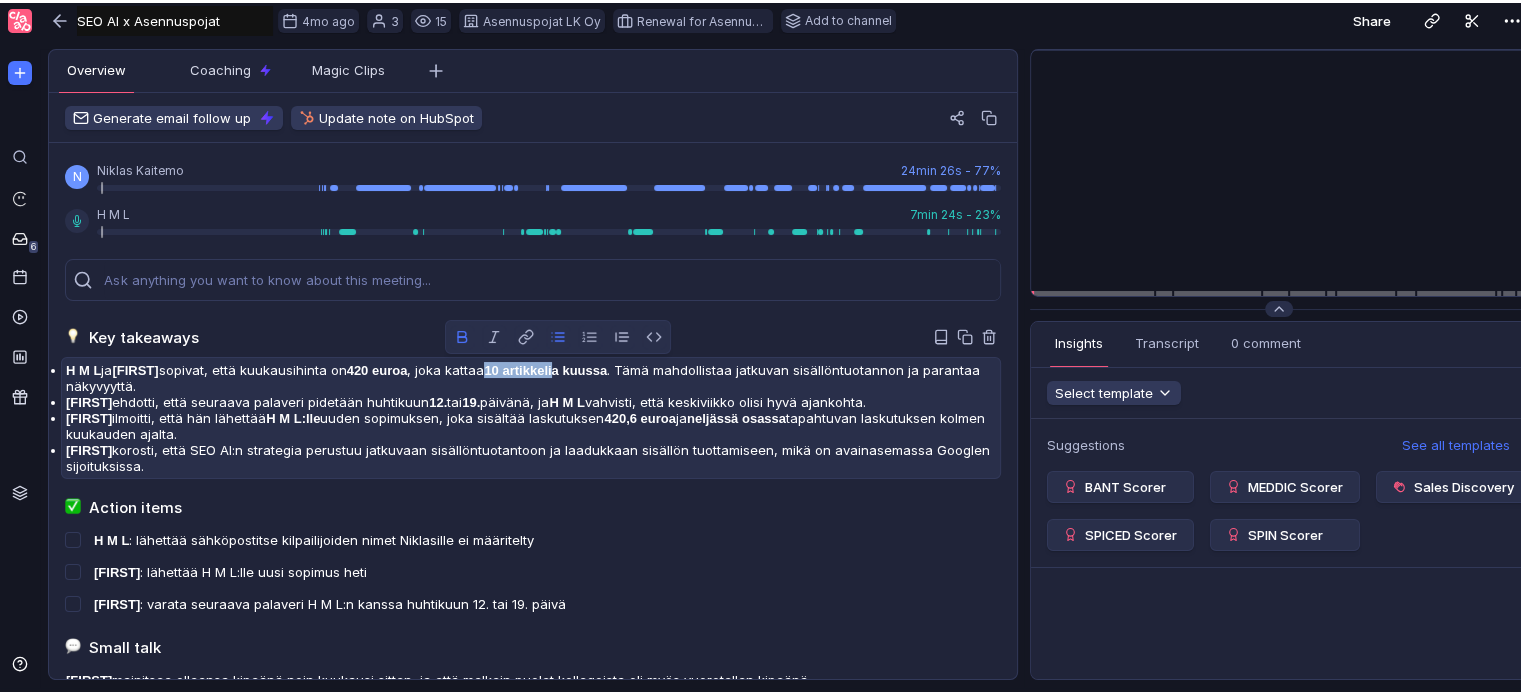 click on "H M L  ja  Niklas  sopivat, että kuukausihinta on  420 euroa , joka kattaa  10 artikkelia kuussa . Tämä mahdollistaa jatkuvan sisällöntuotannon ja parantaa näkyvyyttä." at bounding box center [531, 375] 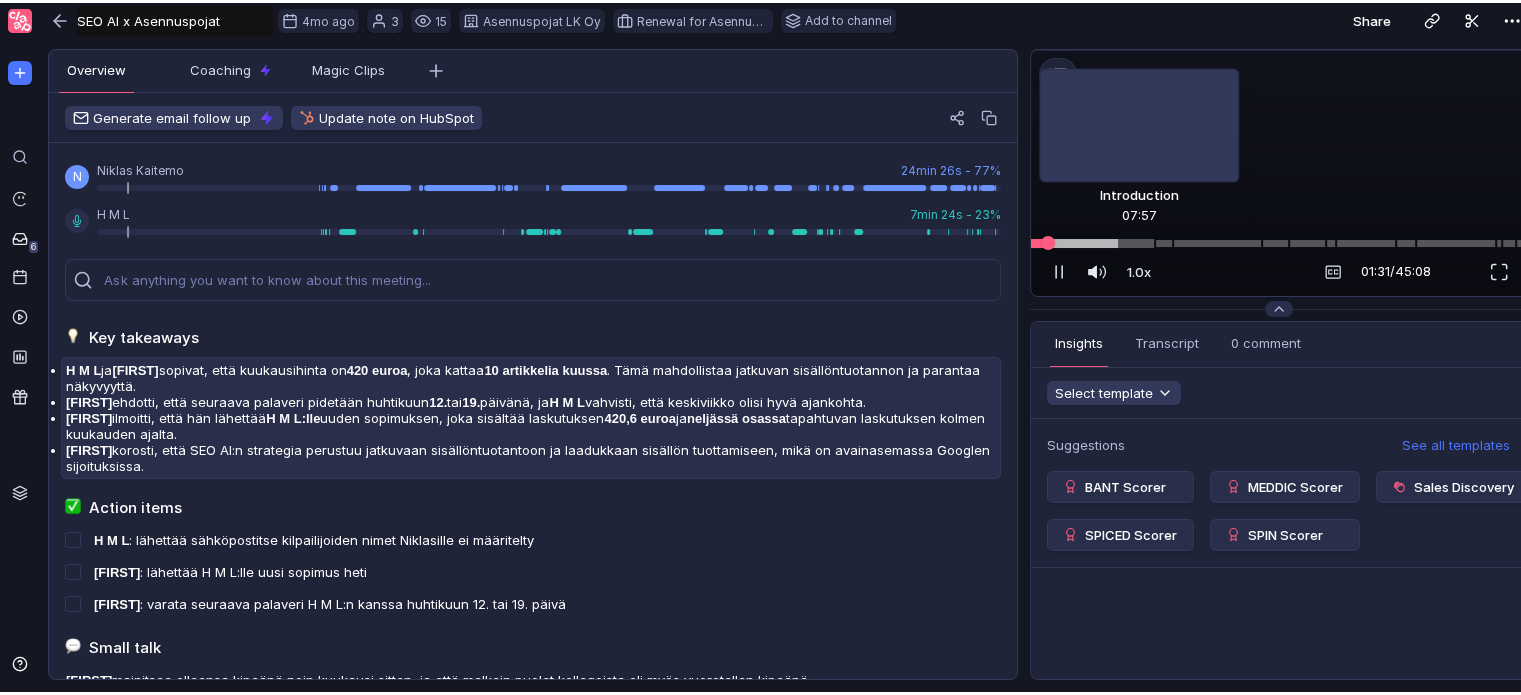 click at bounding box center (1279, 240) 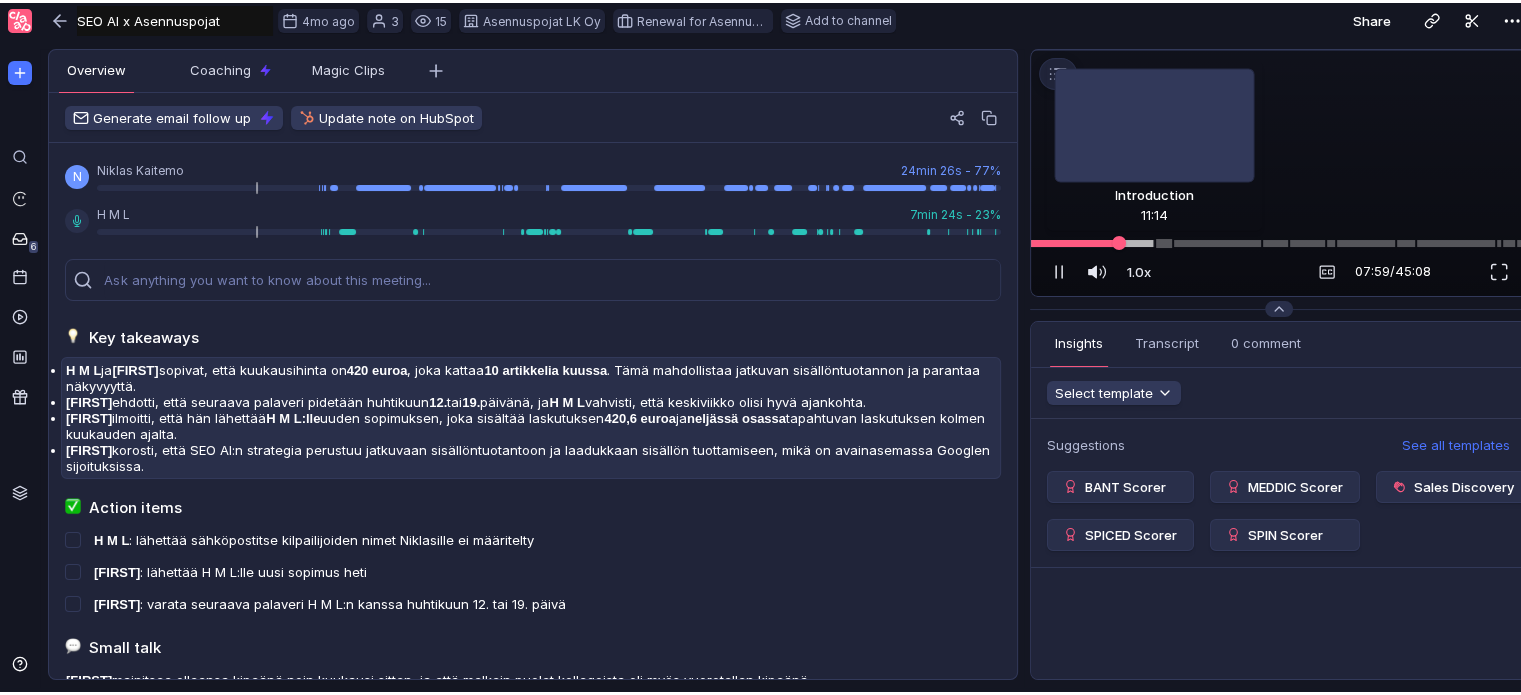 click at bounding box center (1279, 240) 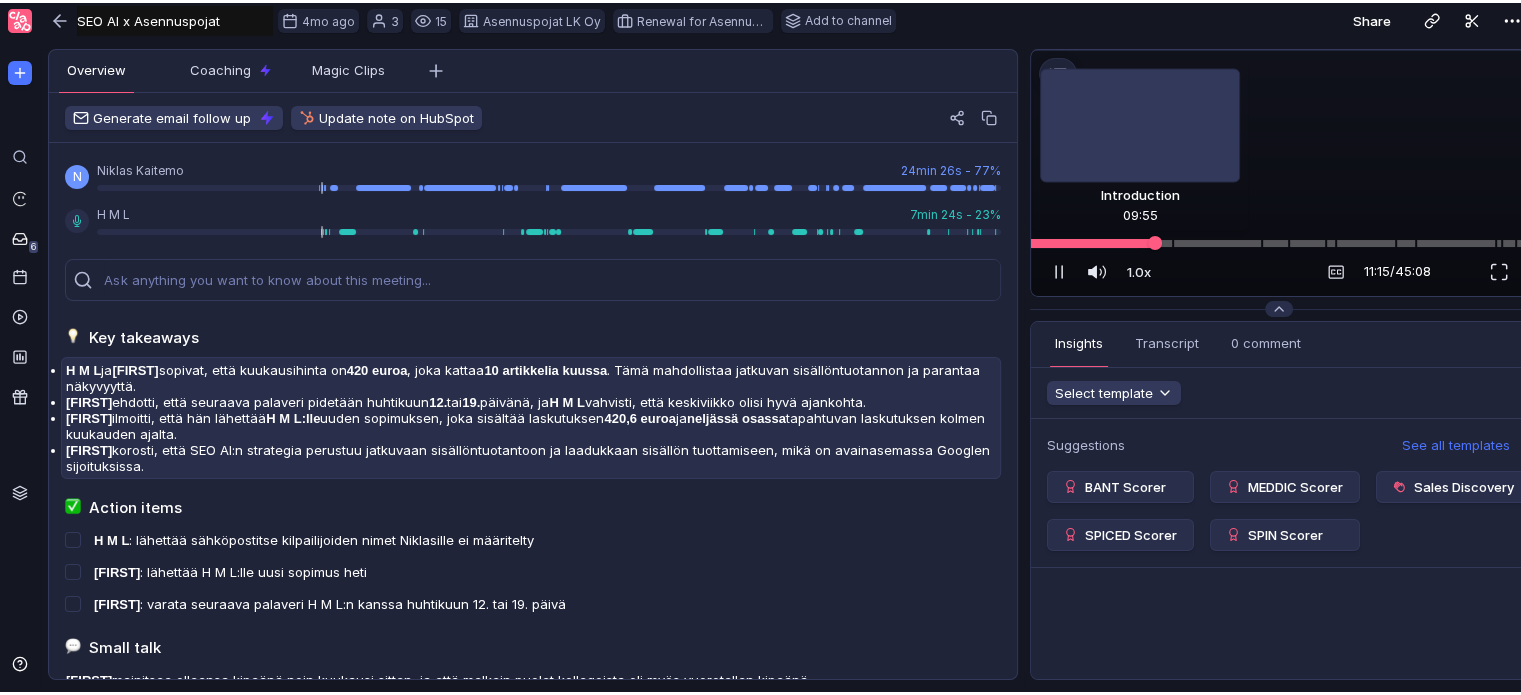 click at bounding box center (1279, 240) 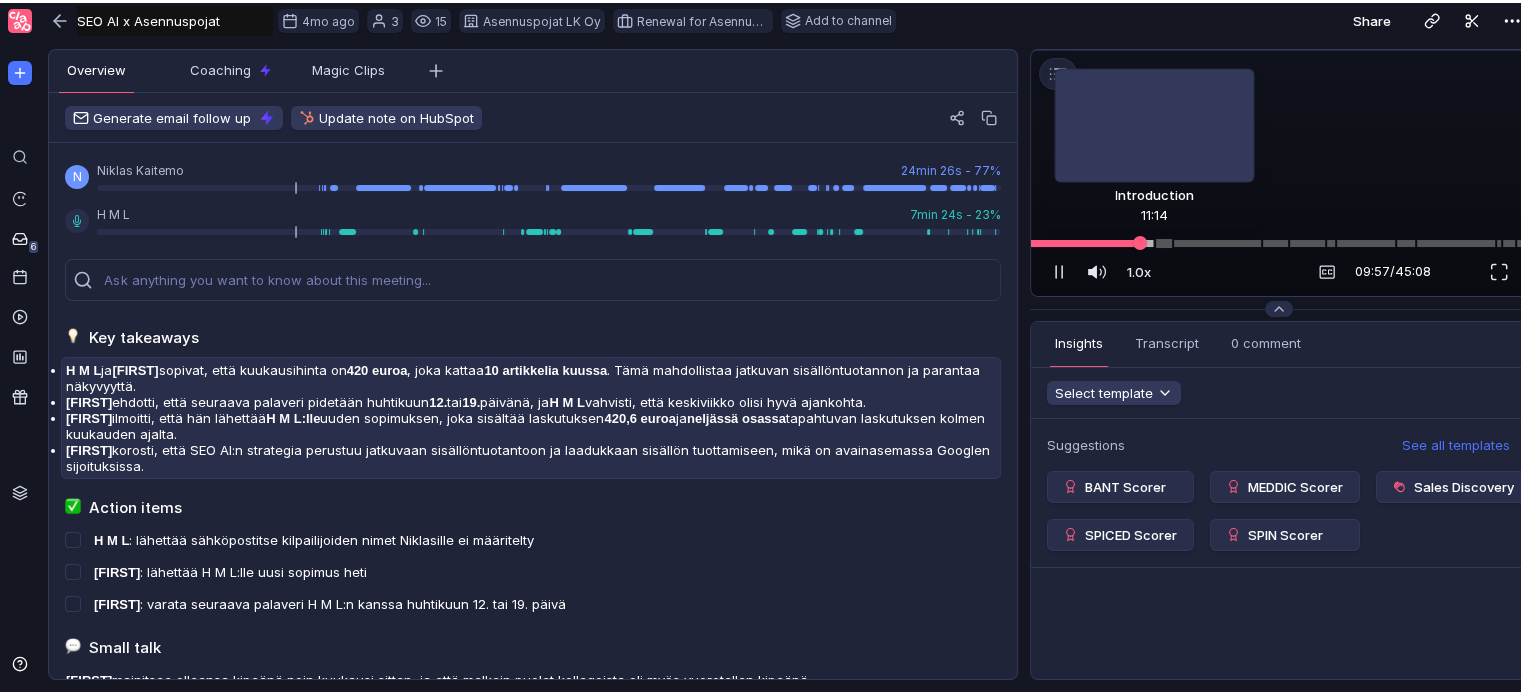 click at bounding box center [1279, 240] 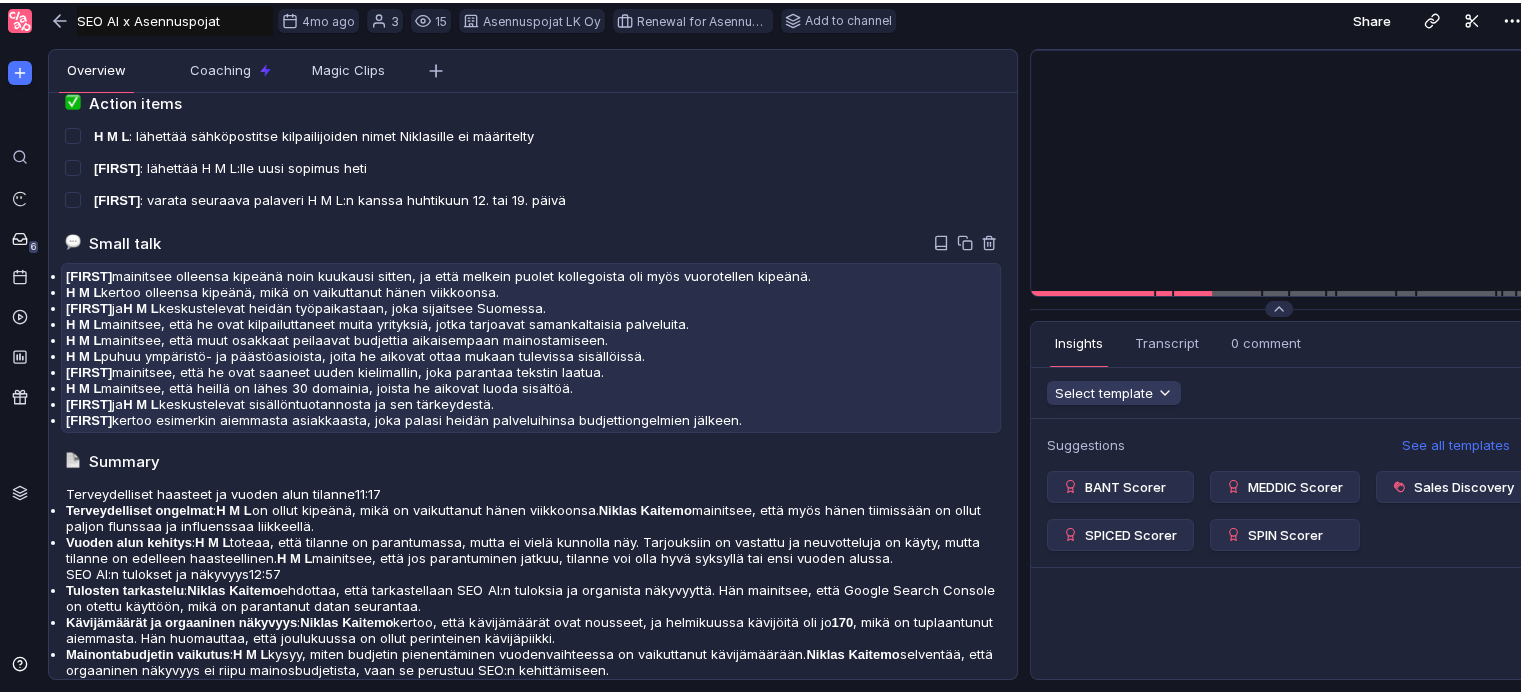 scroll, scrollTop: 0, scrollLeft: 0, axis: both 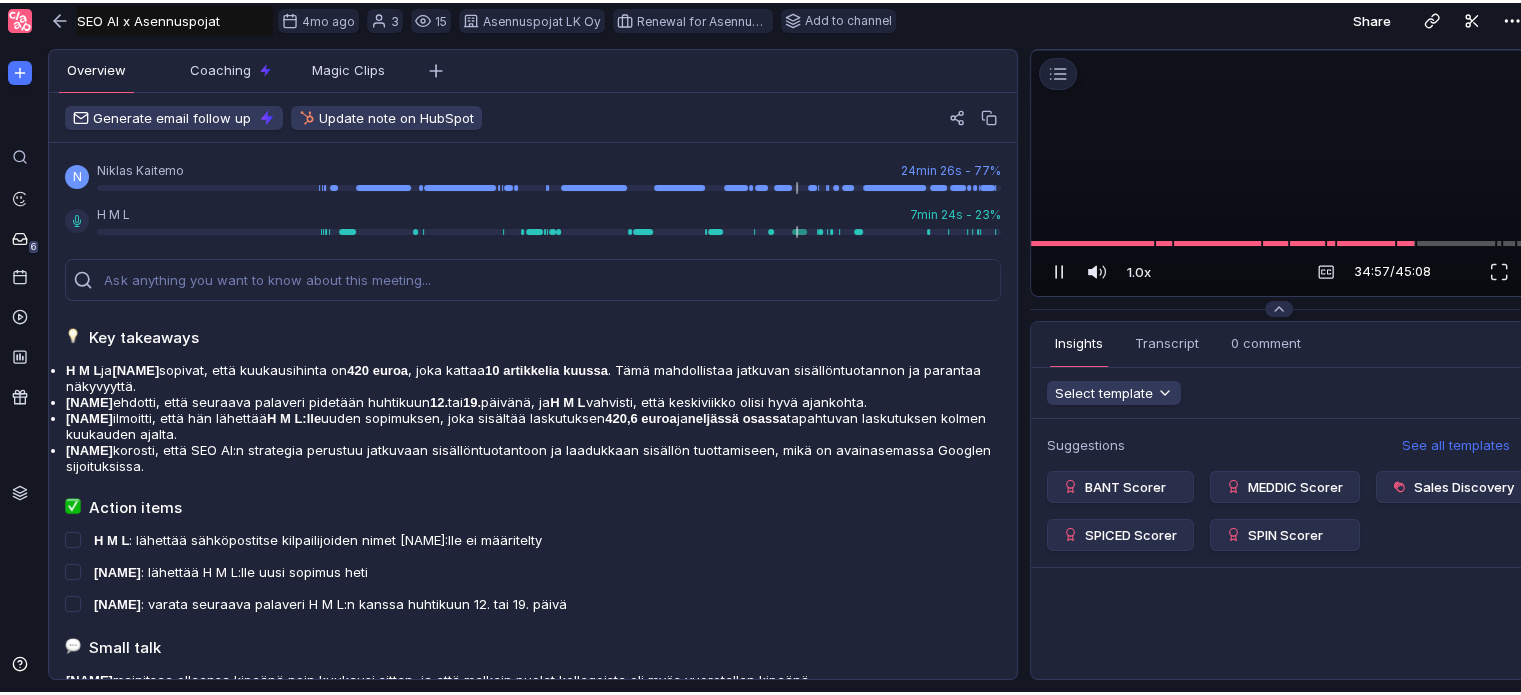 click at bounding box center (1059, 269) 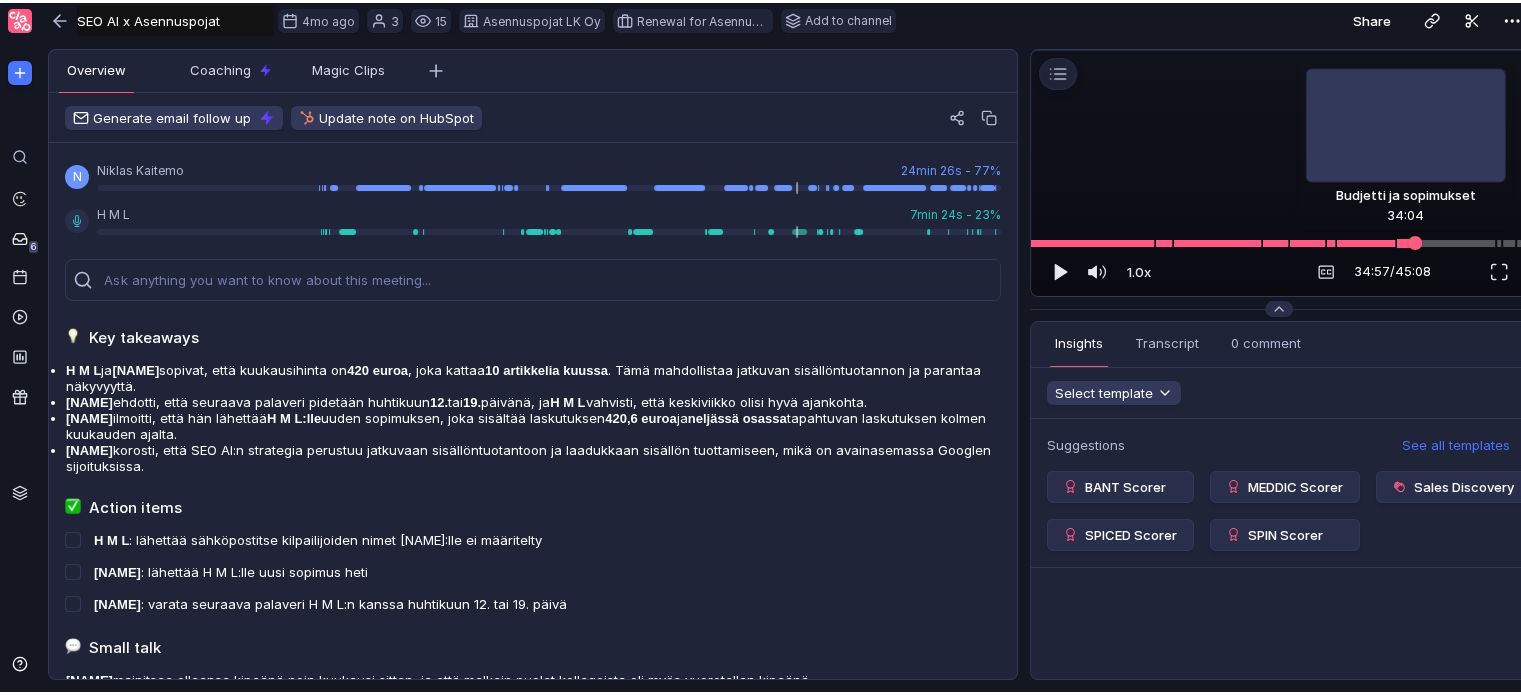 click at bounding box center (1279, 240) 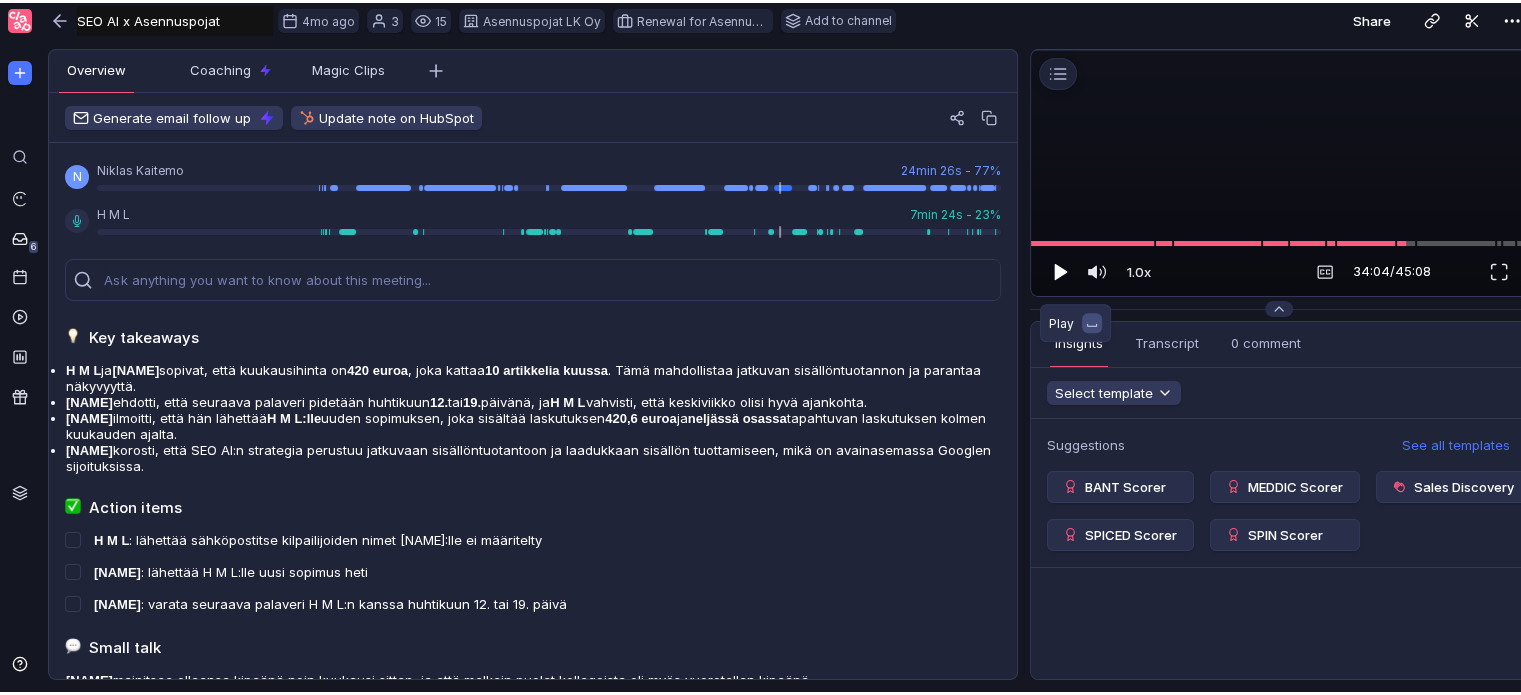 click at bounding box center (1061, 268) 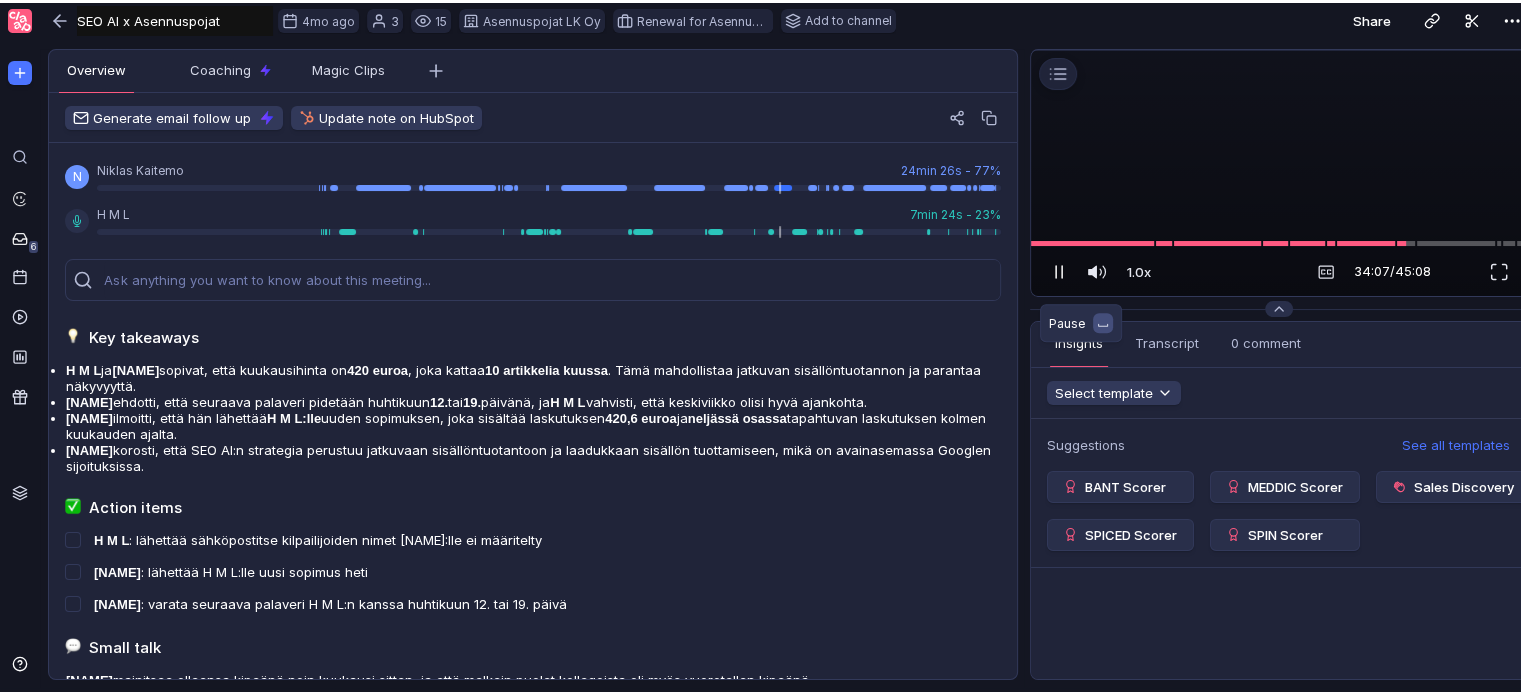 click at bounding box center (1056, 269) 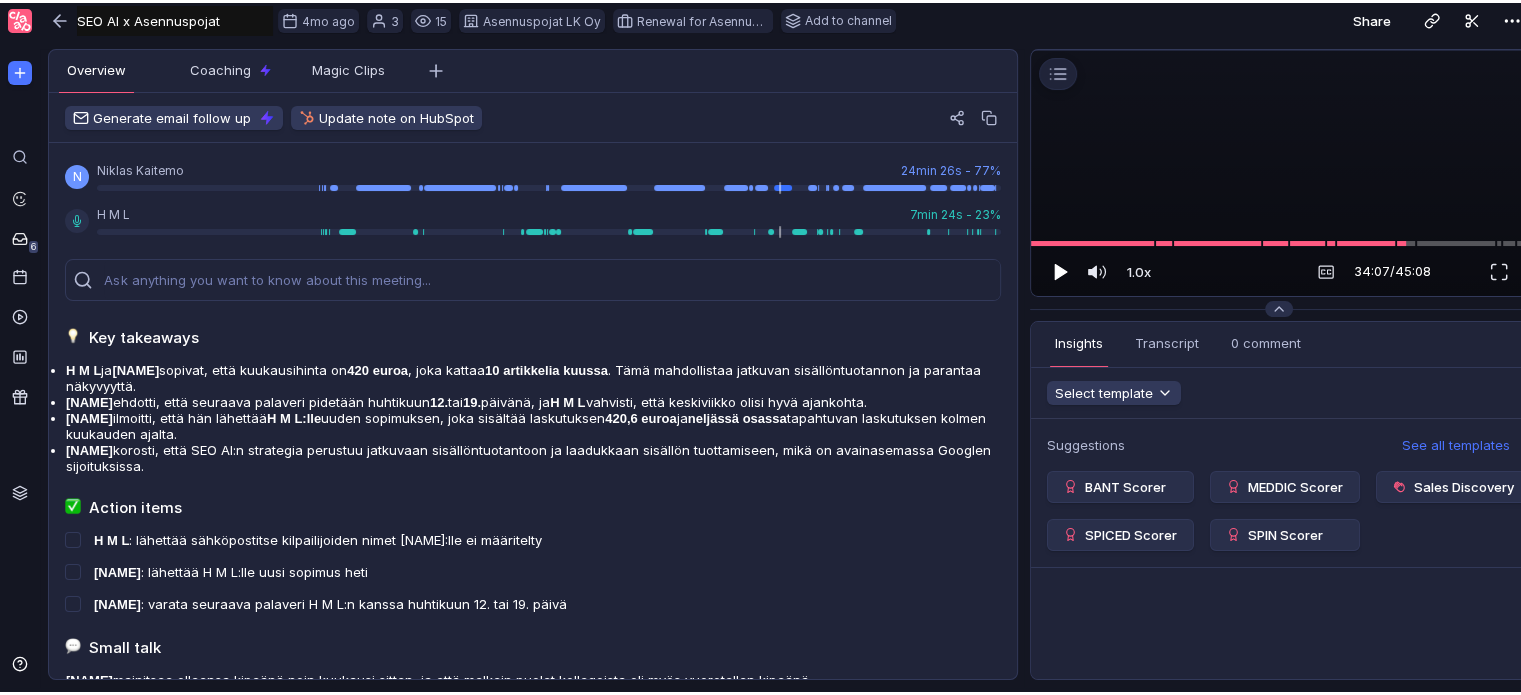 click at bounding box center [1061, 268] 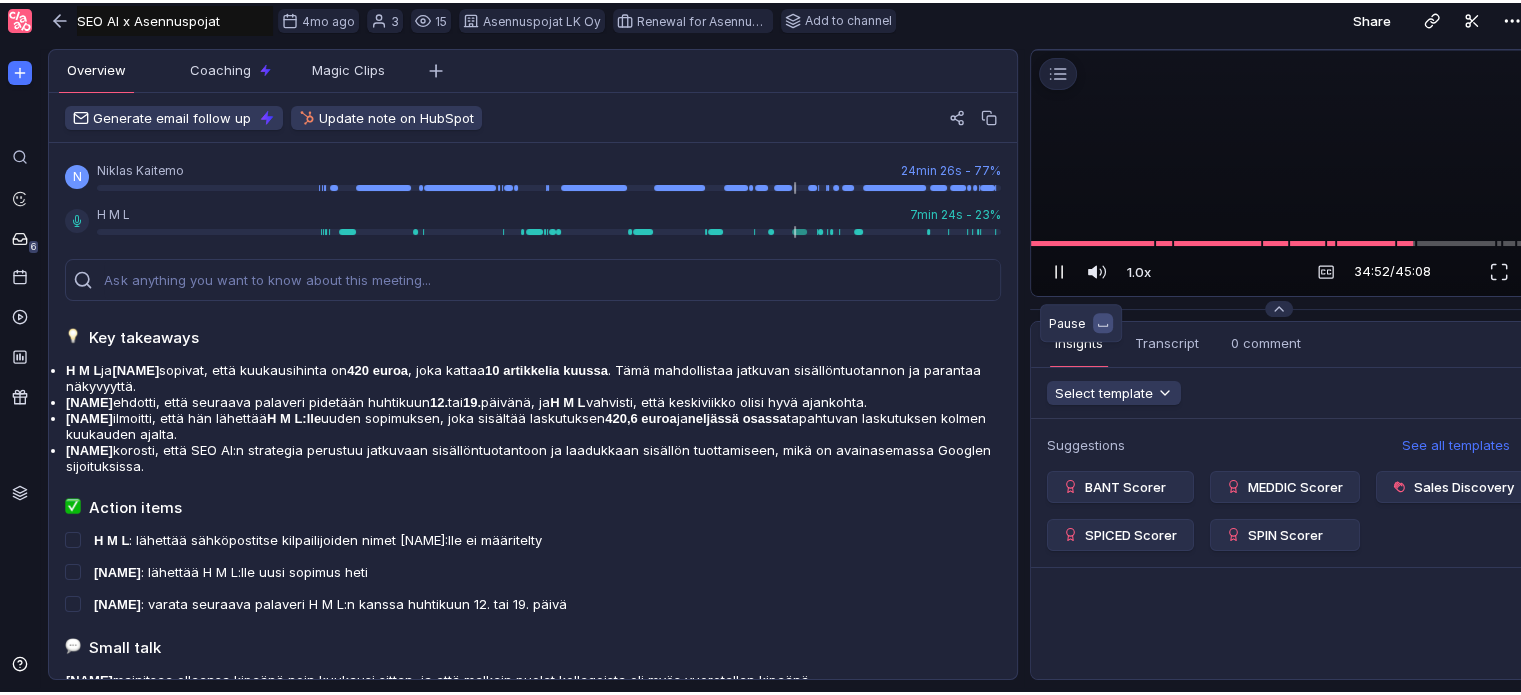 click at bounding box center [1056, 269] 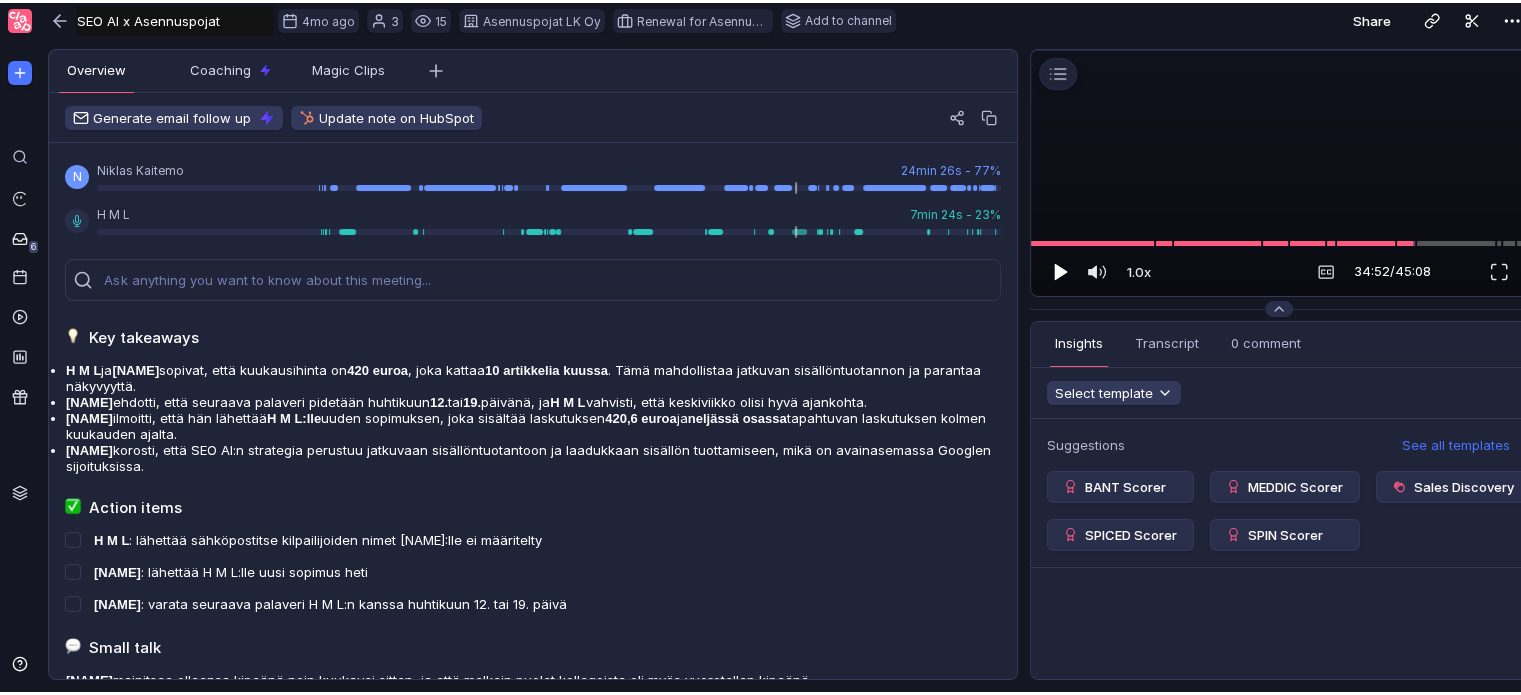 click at bounding box center [1061, 268] 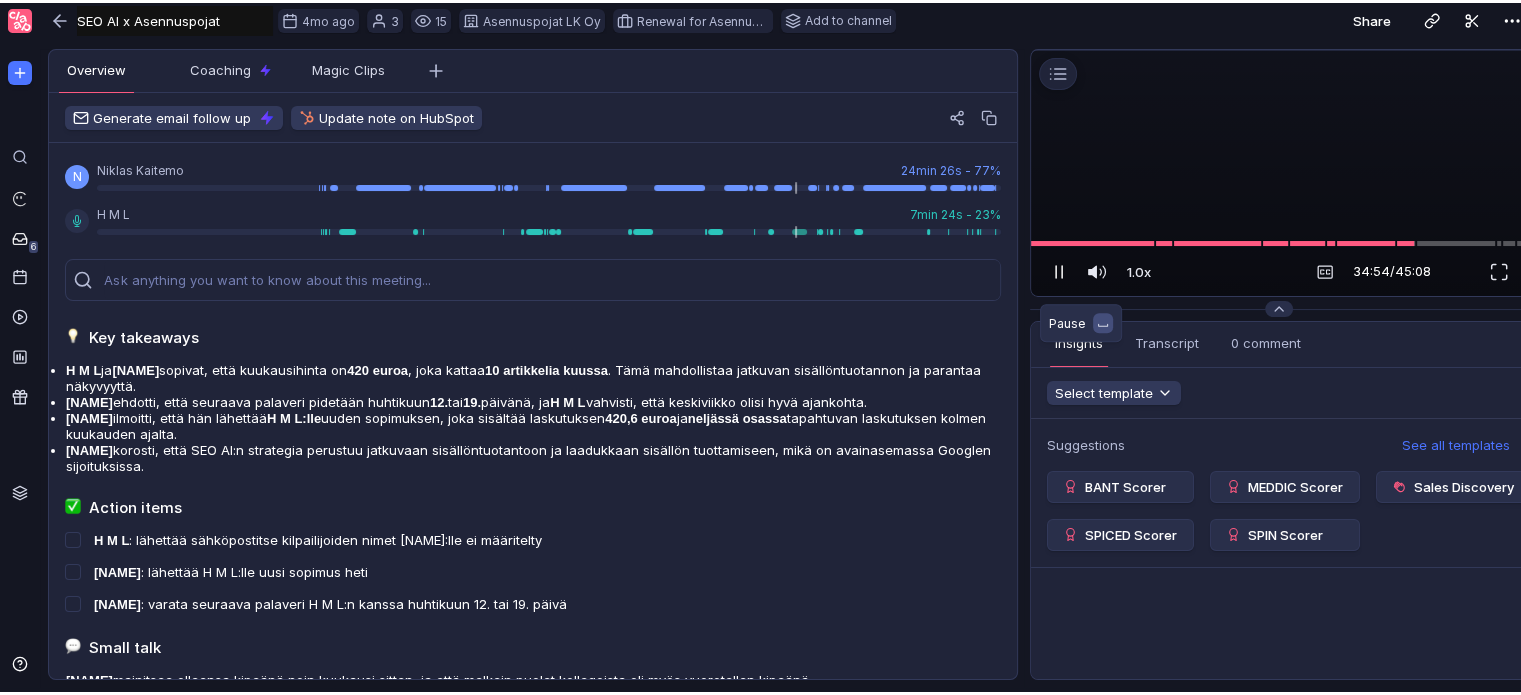 click at bounding box center [1056, 269] 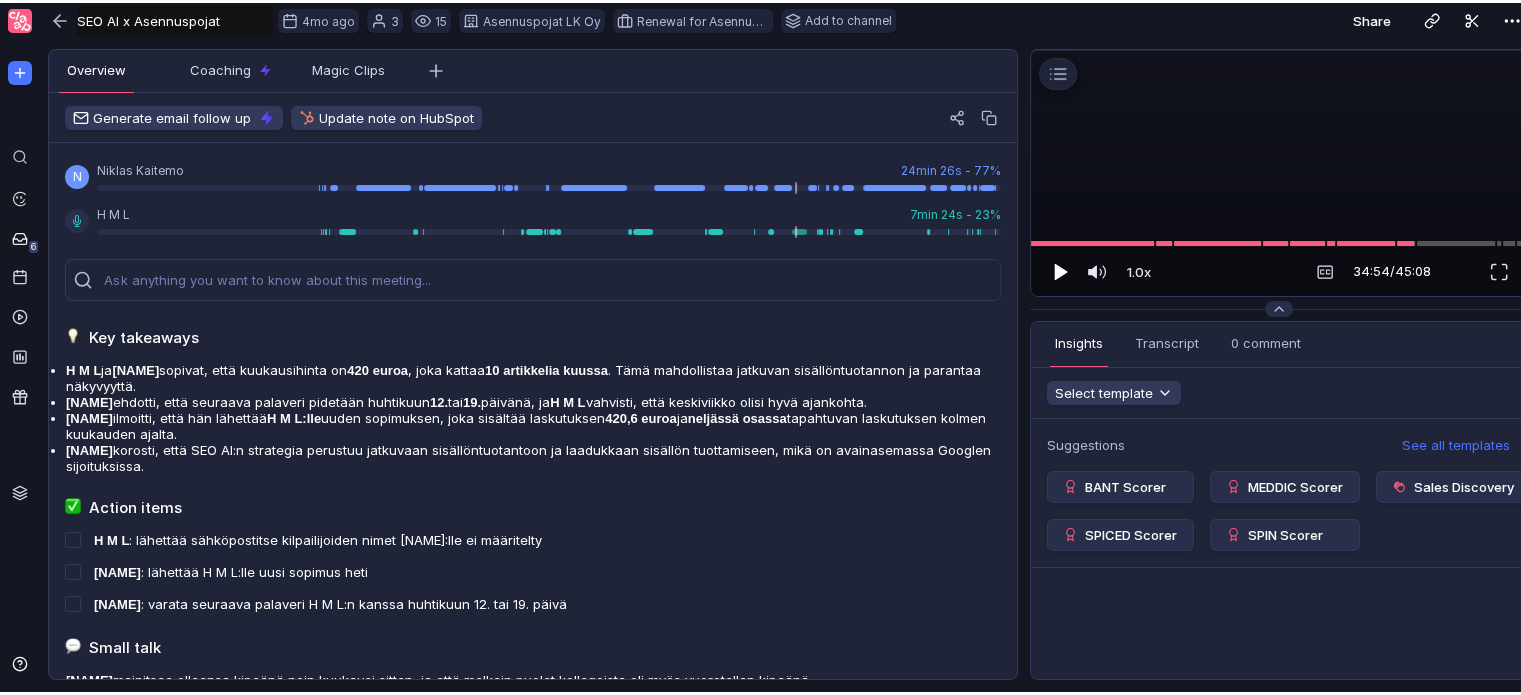 click at bounding box center [1061, 268] 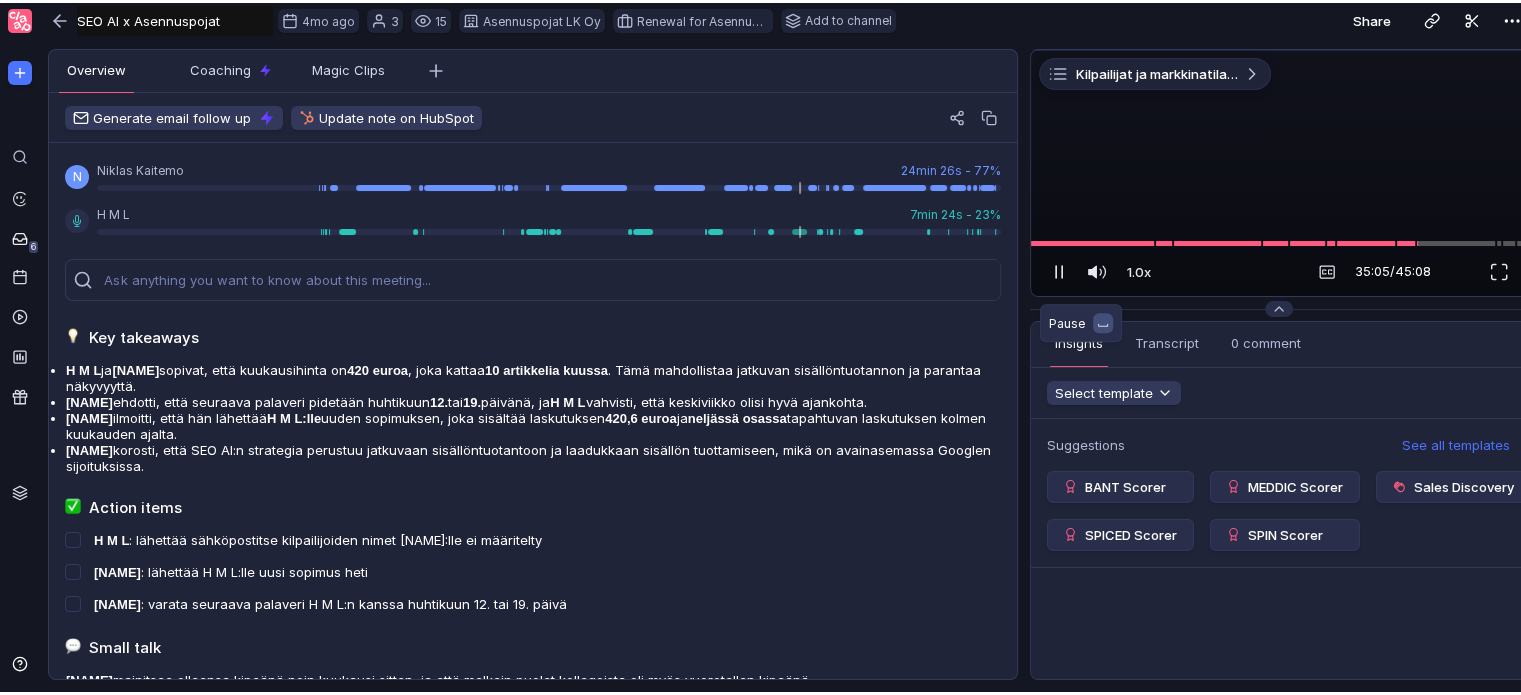 click at bounding box center (1059, 269) 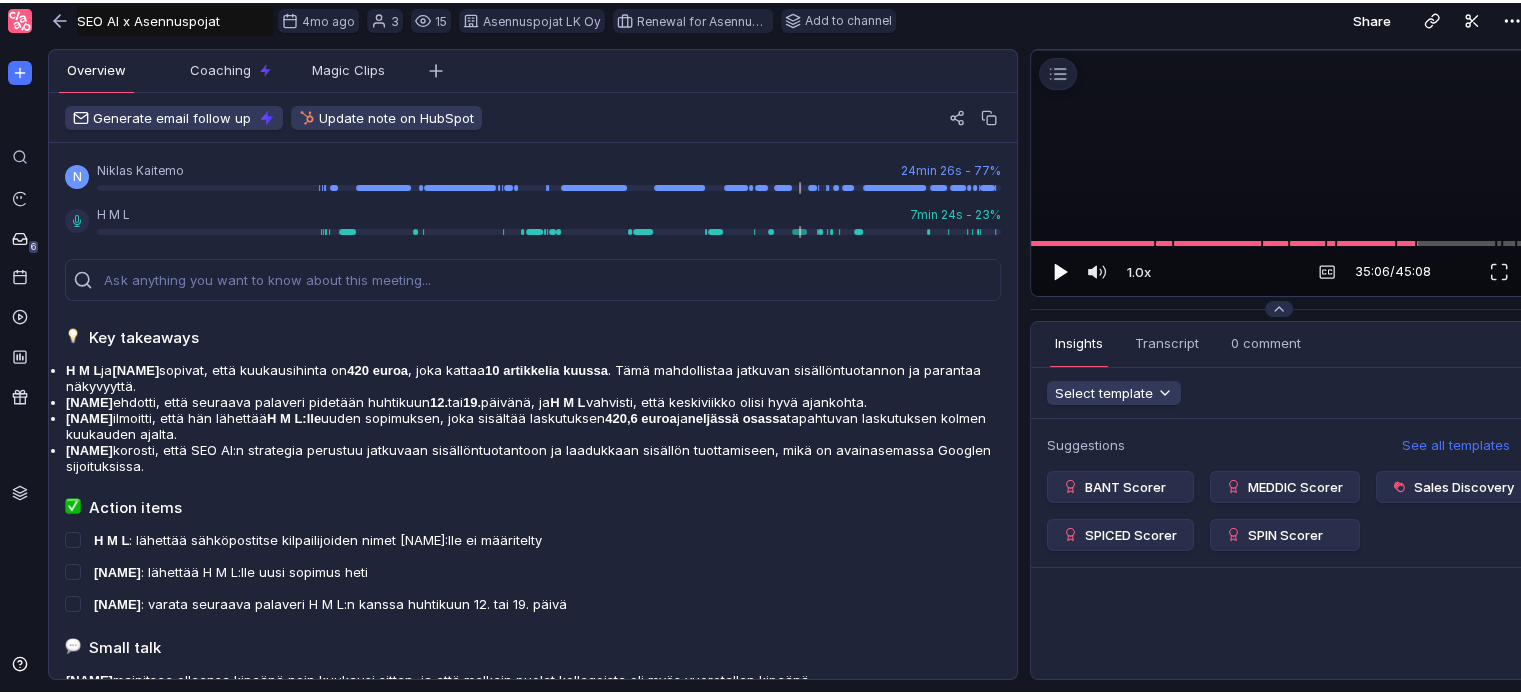 click at bounding box center [1061, 268] 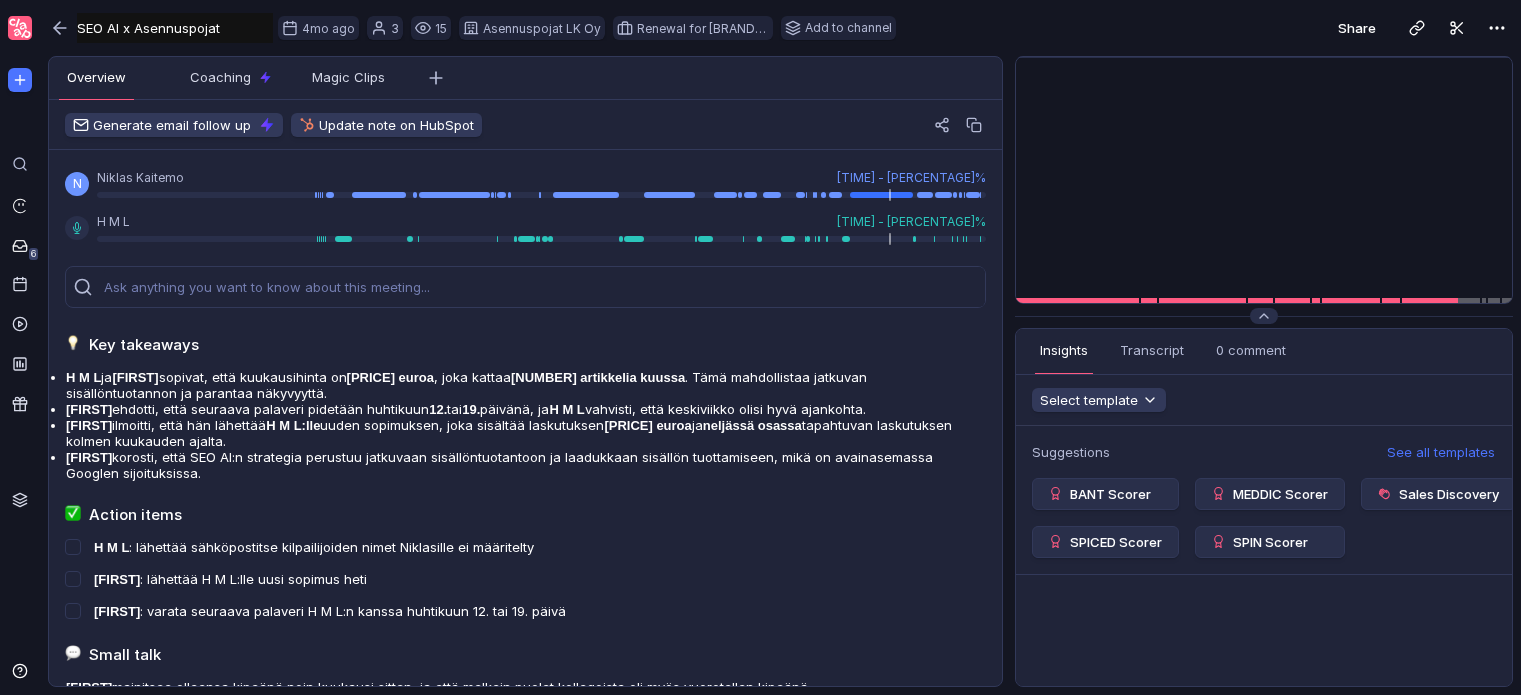 scroll, scrollTop: 10, scrollLeft: 0, axis: vertical 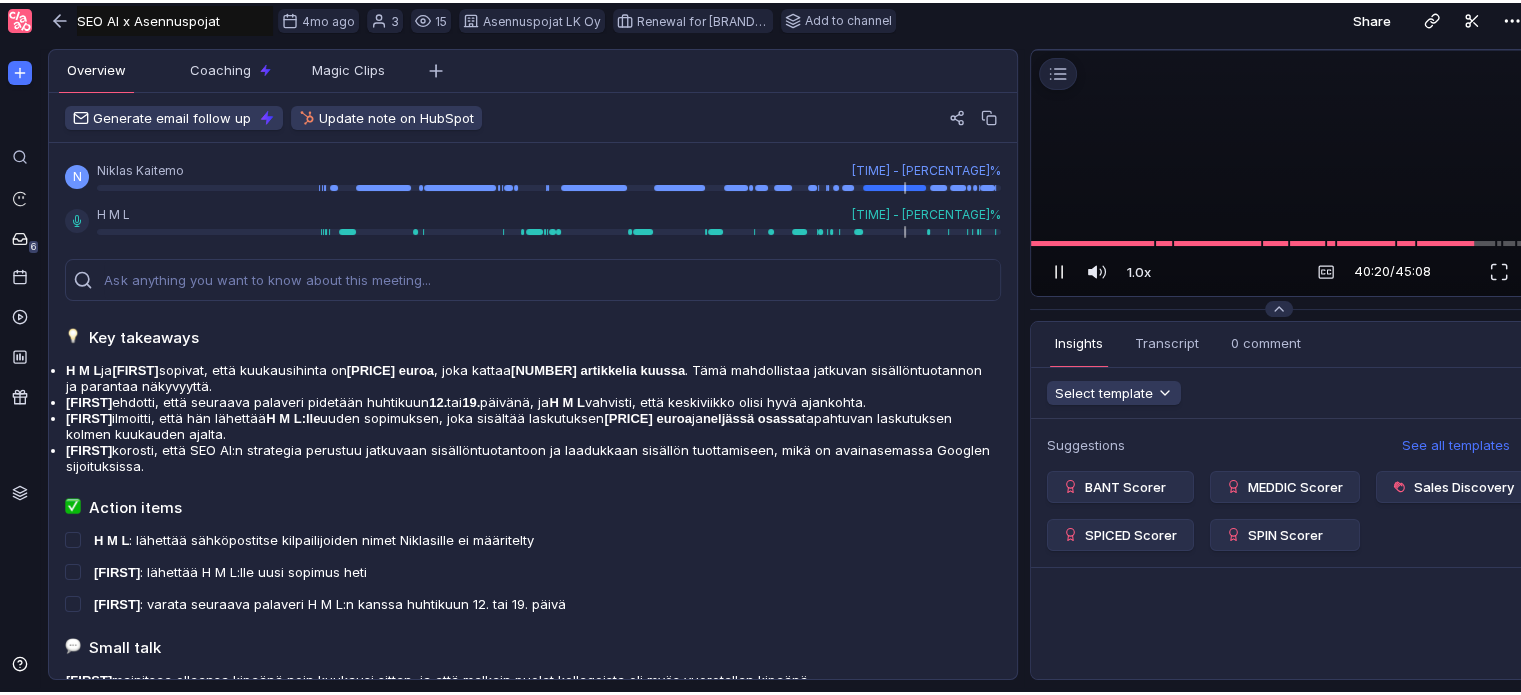 click at bounding box center (1059, 269) 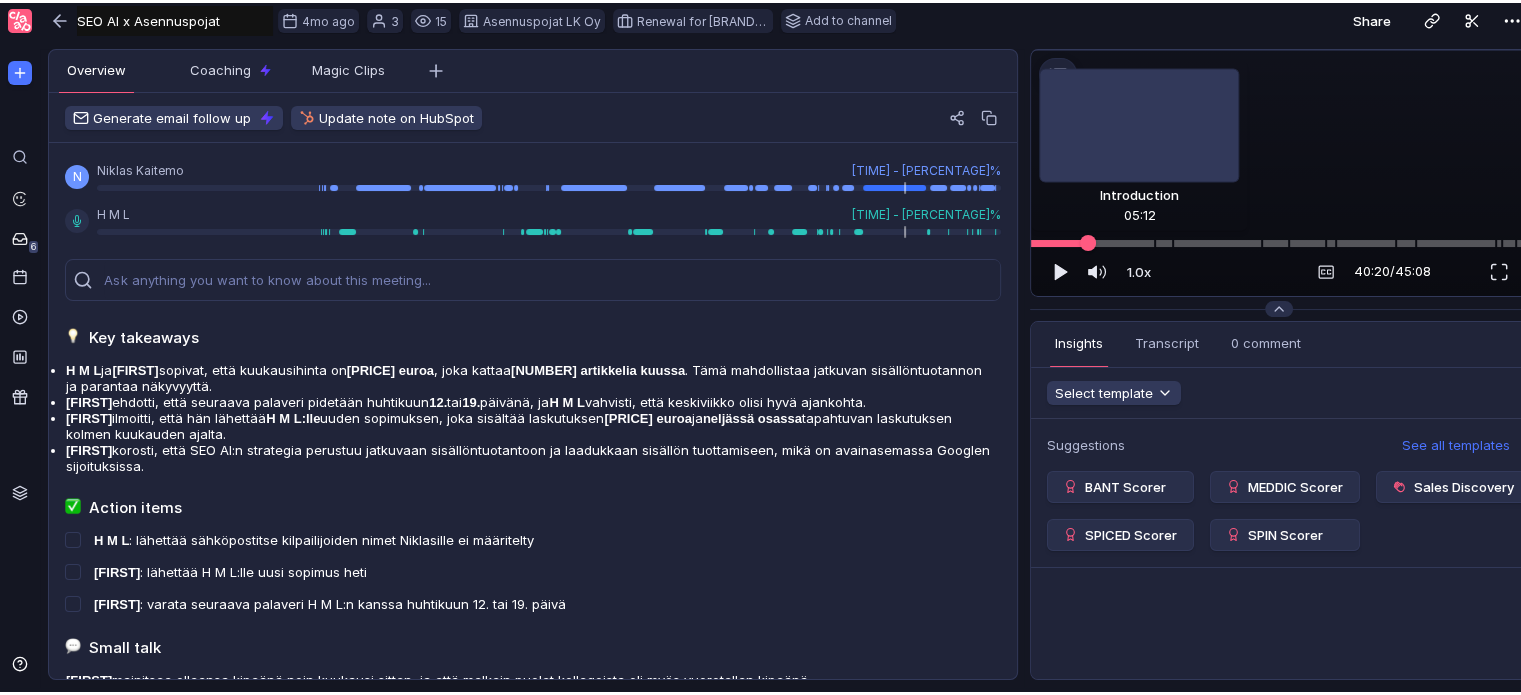 click at bounding box center (1279, 240) 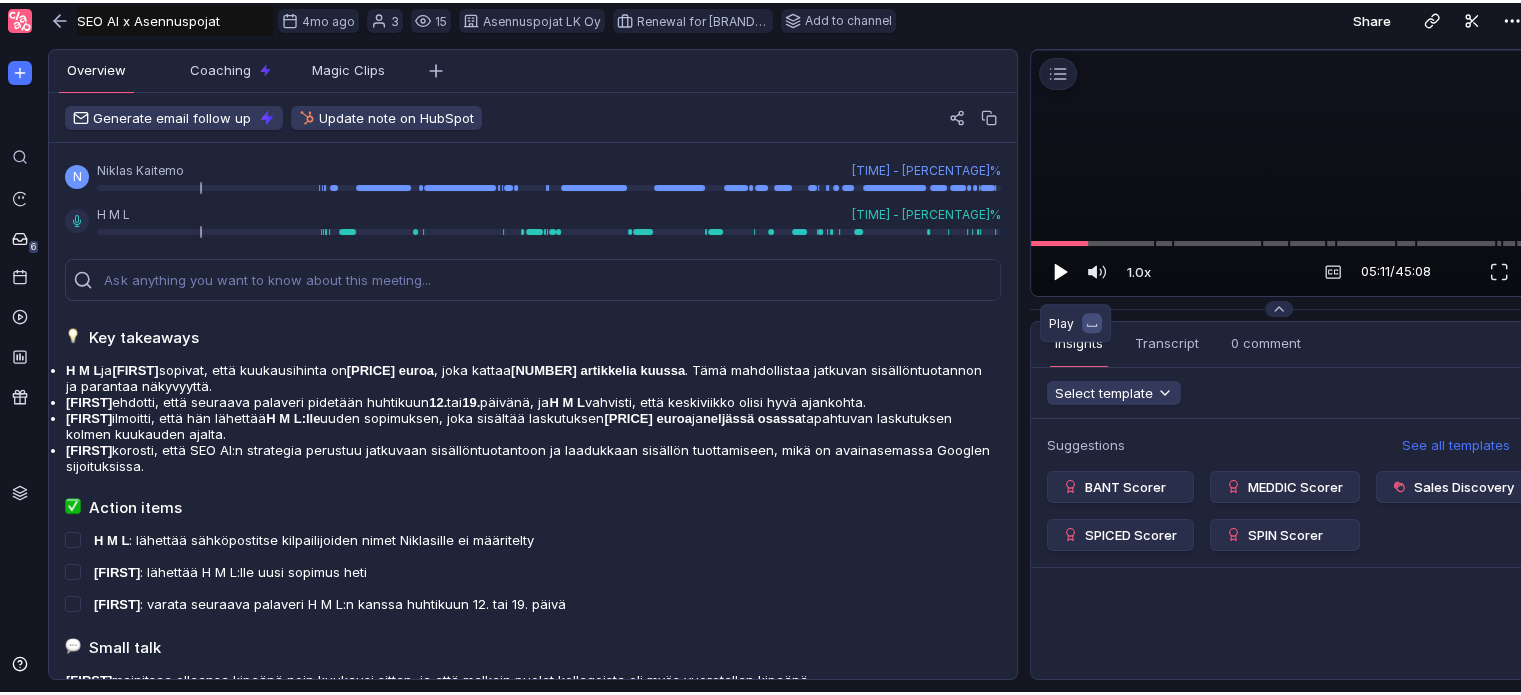 click at bounding box center (1061, 268) 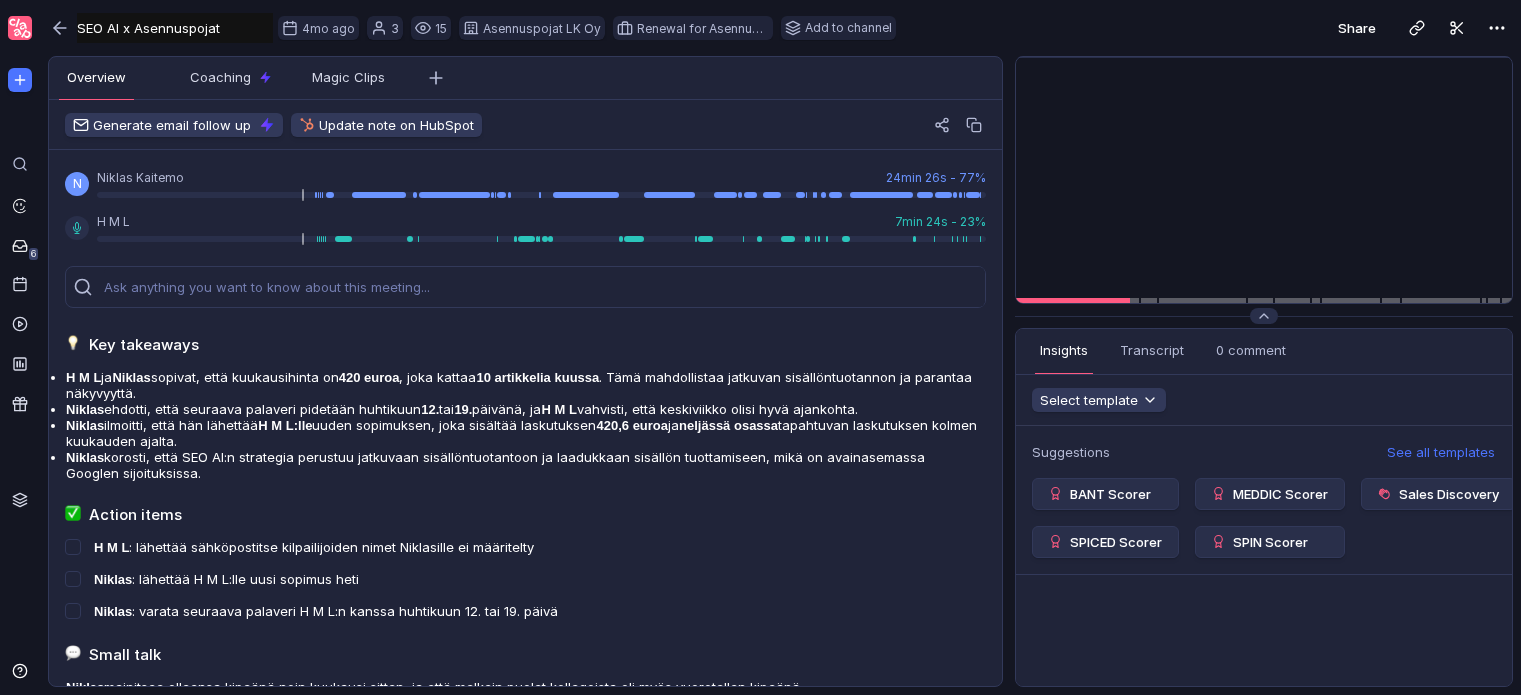 scroll, scrollTop: 10, scrollLeft: 0, axis: vertical 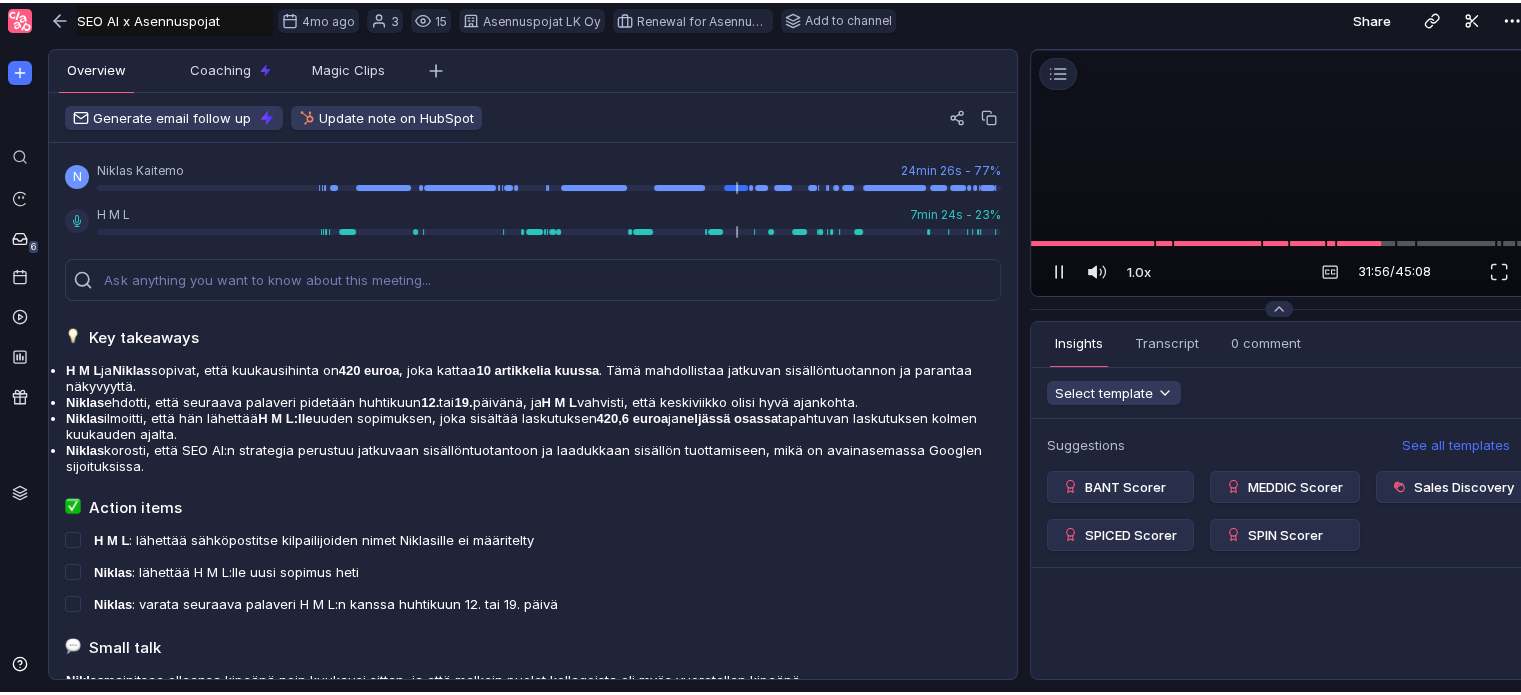 click at bounding box center (1059, 269) 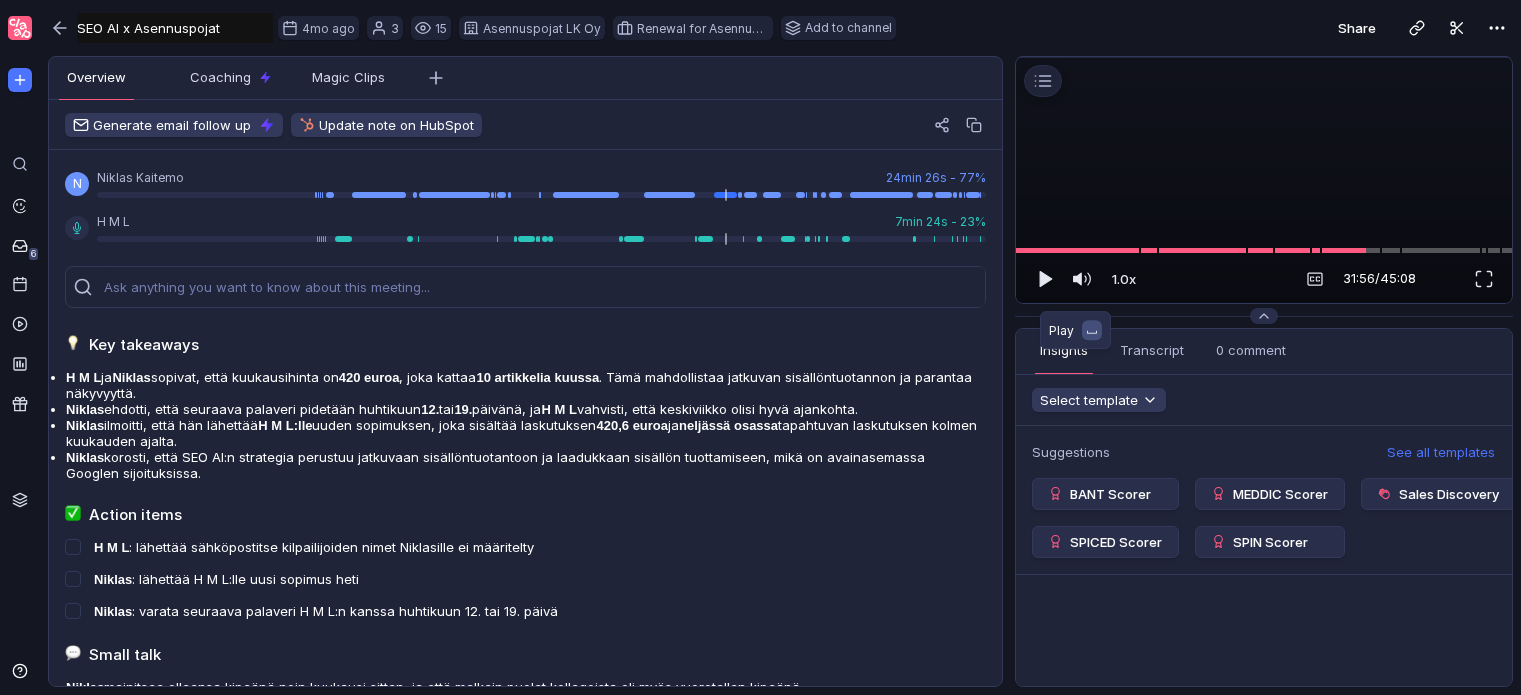 scroll, scrollTop: 10, scrollLeft: 0, axis: vertical 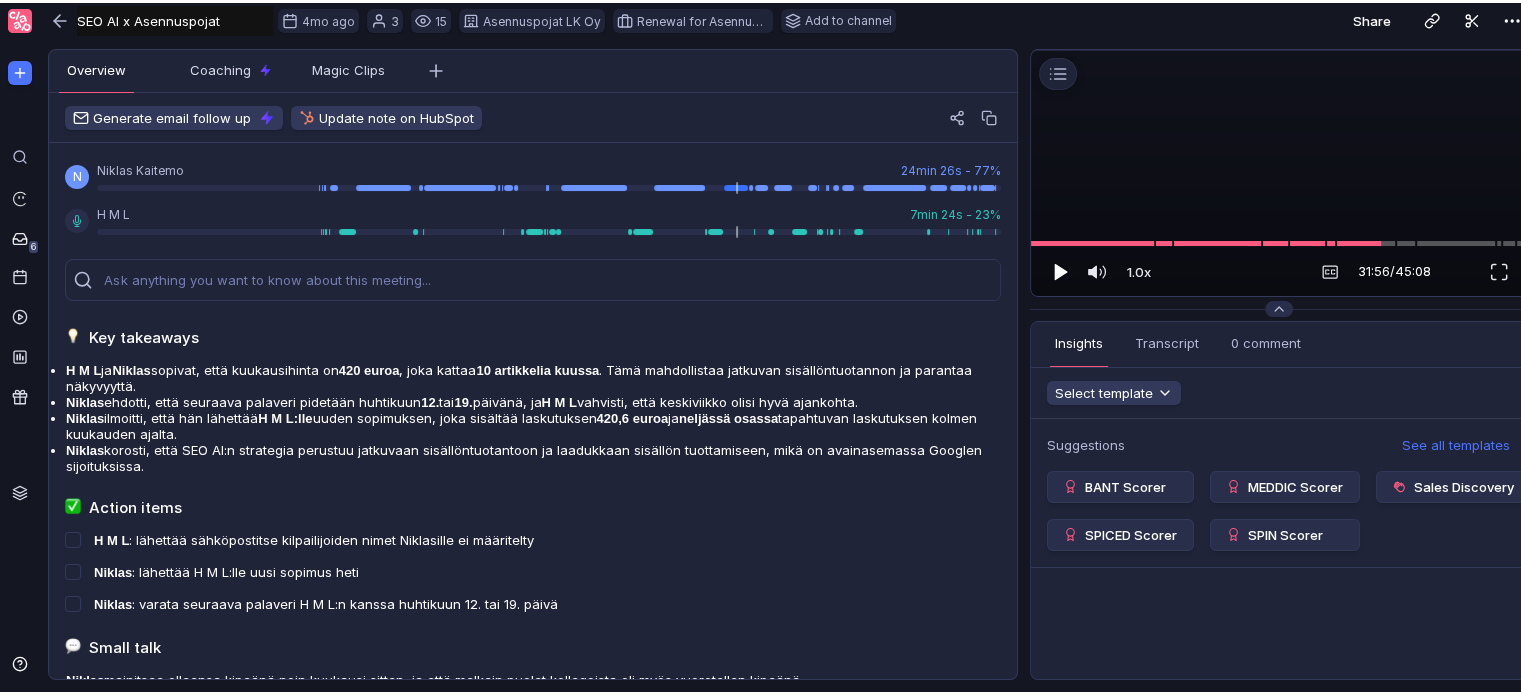 click at bounding box center [1059, 269] 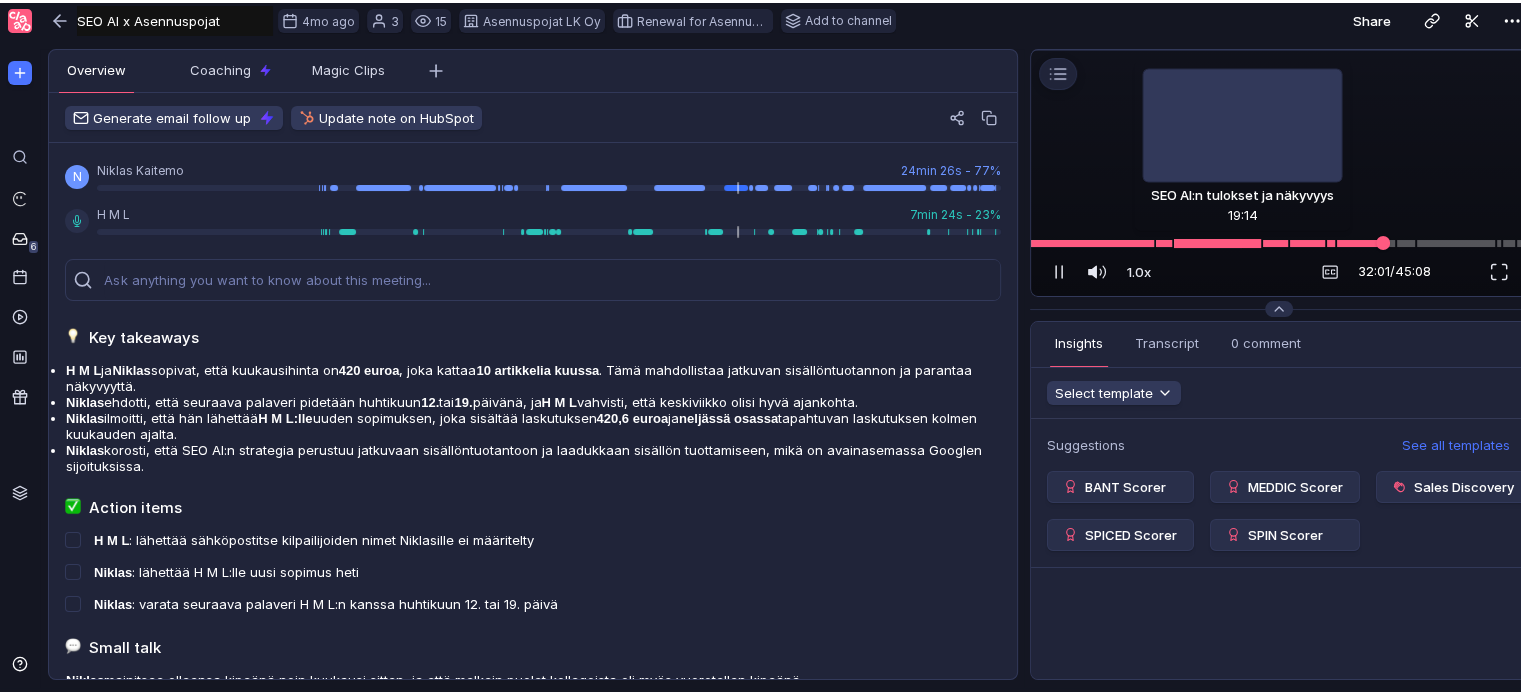 click at bounding box center [1279, 240] 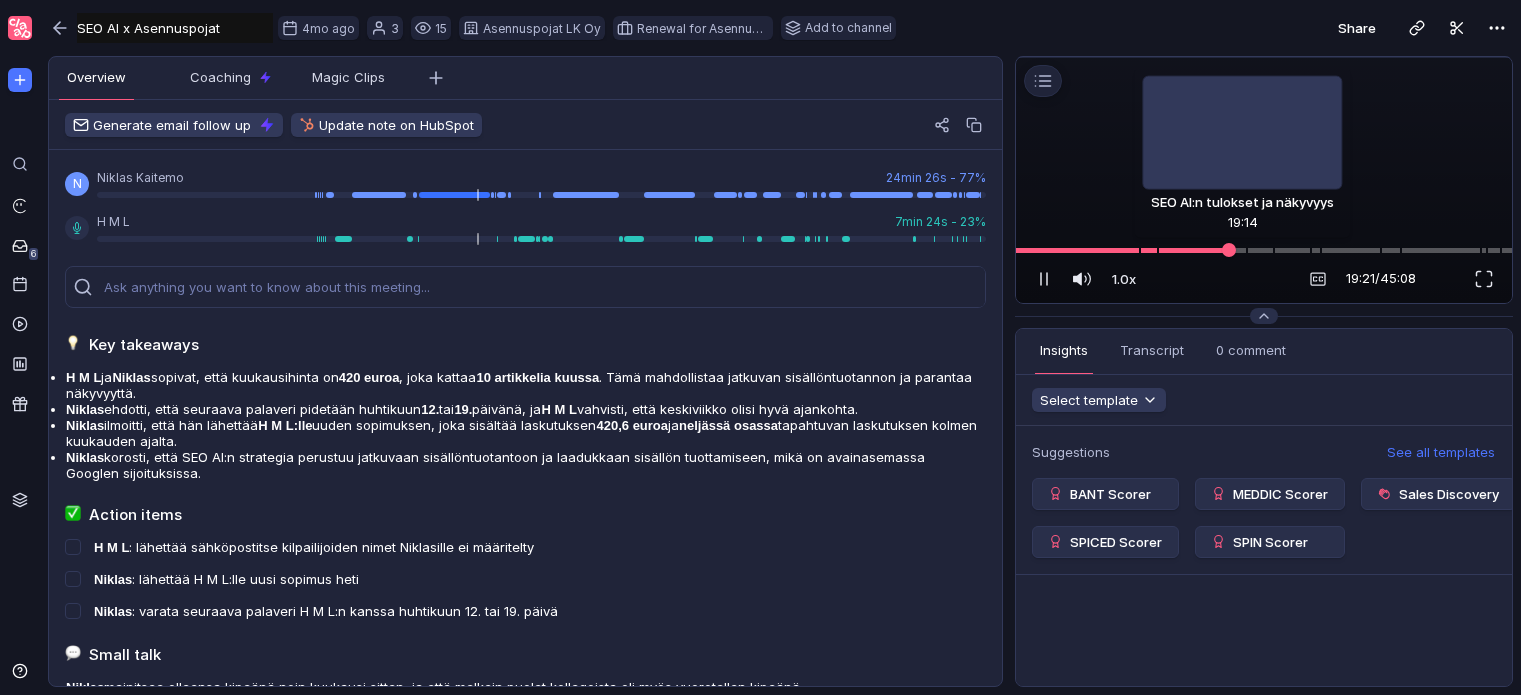 scroll, scrollTop: 10, scrollLeft: 0, axis: vertical 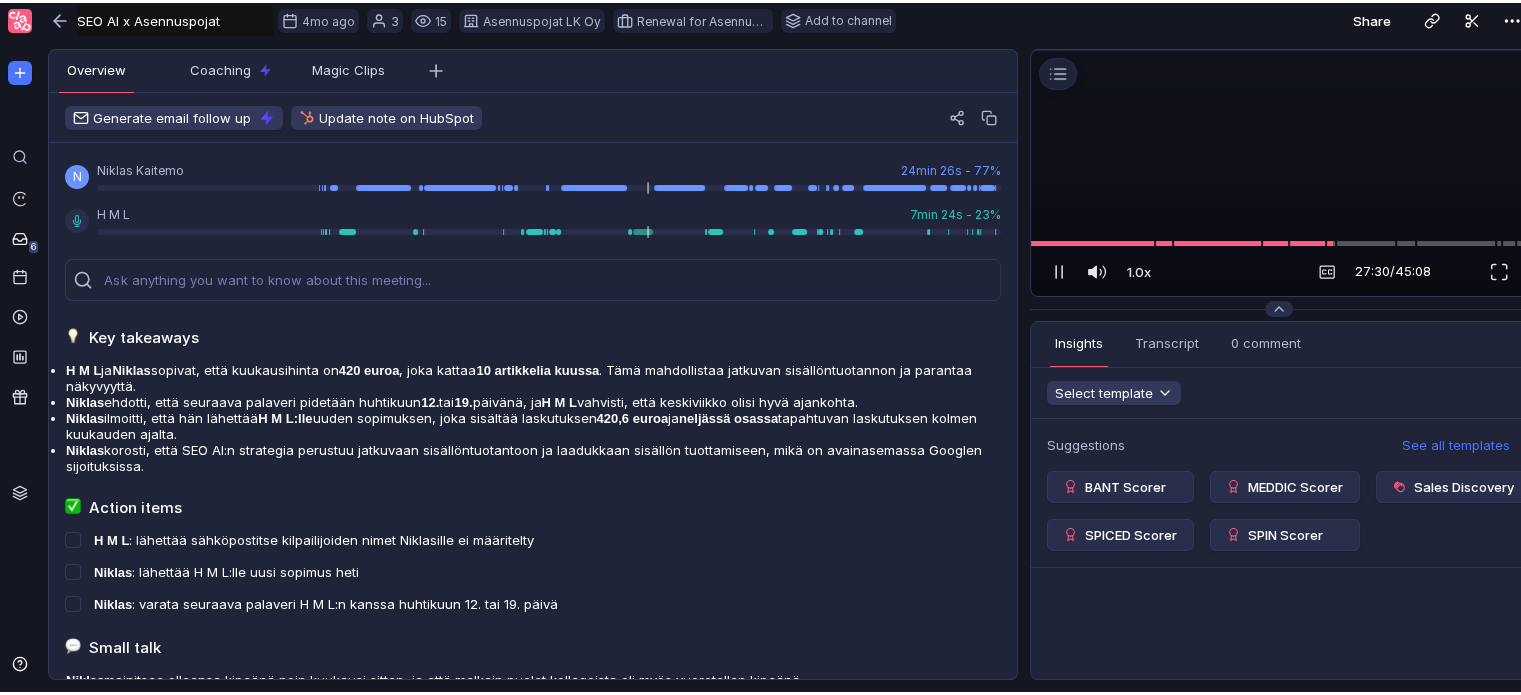 click at bounding box center [1279, 170] 